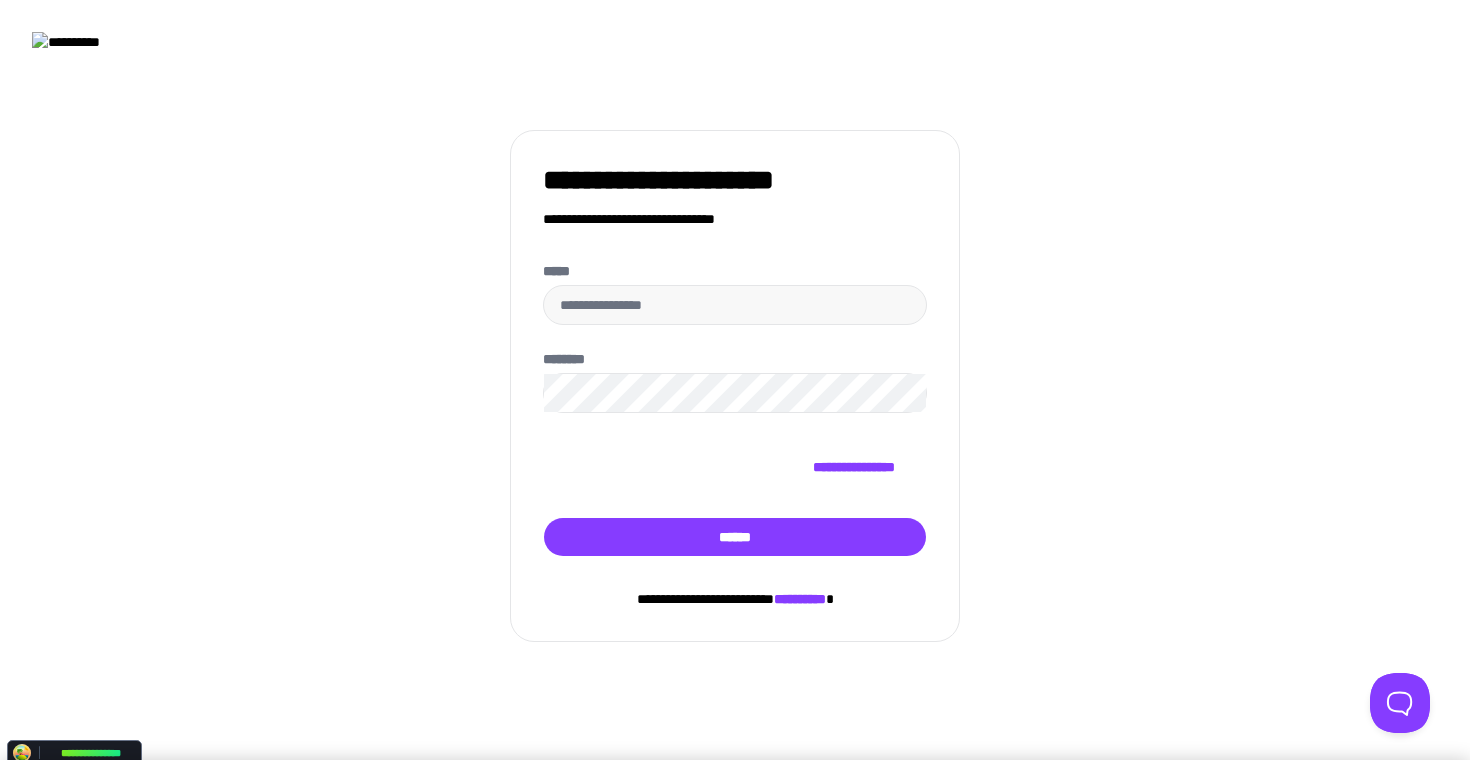 scroll, scrollTop: 0, scrollLeft: 0, axis: both 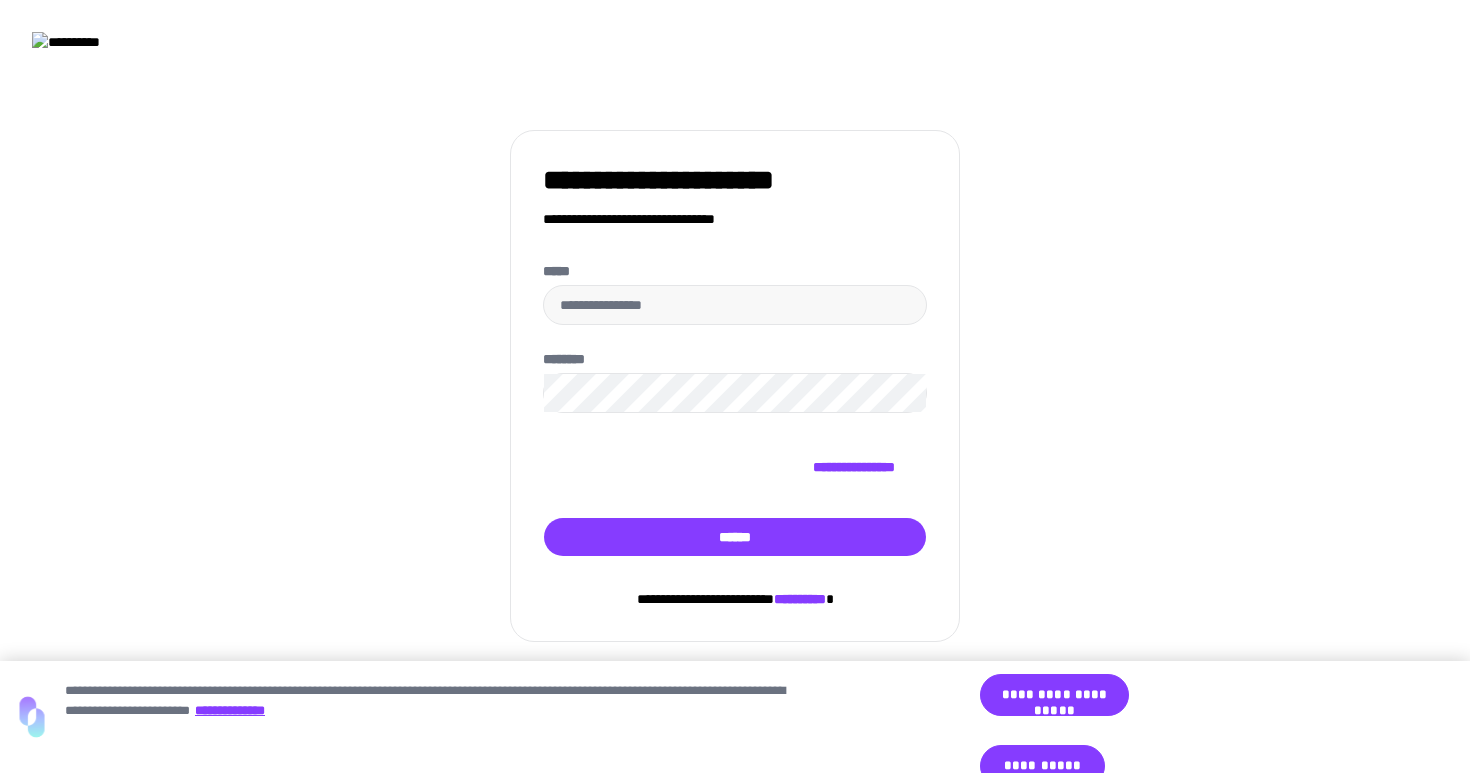 type on "**********" 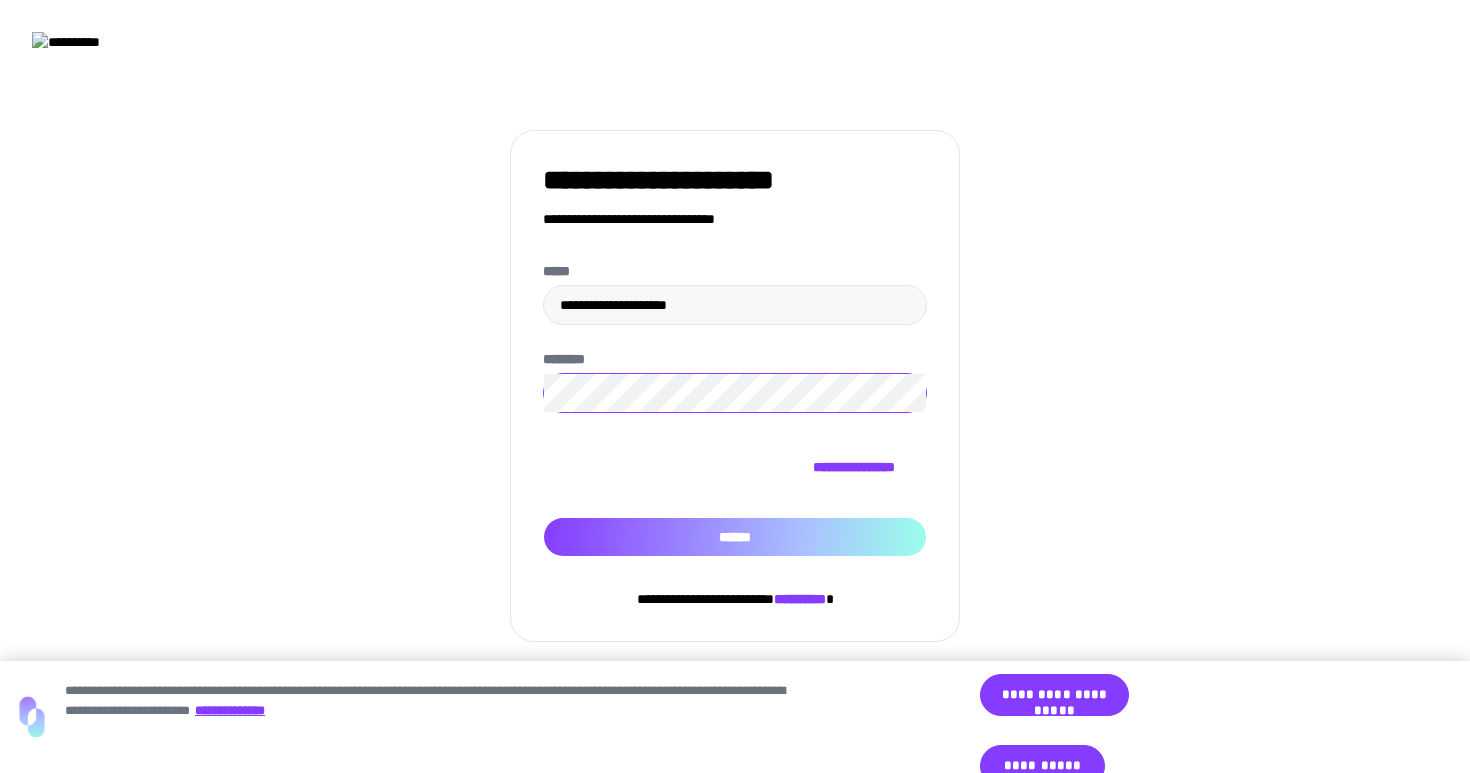click on "******" at bounding box center (735, 537) 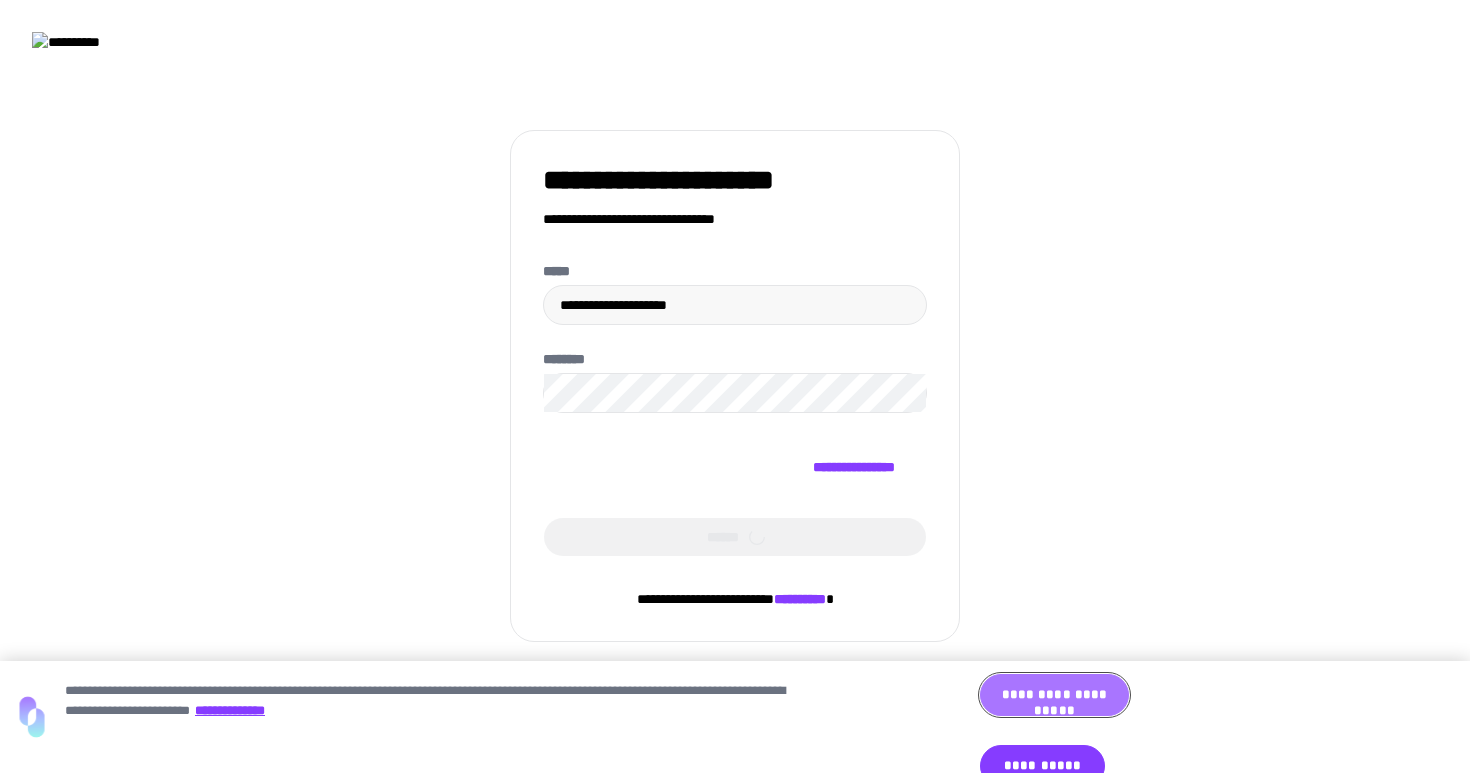 click on "**********" at bounding box center (1054, 695) 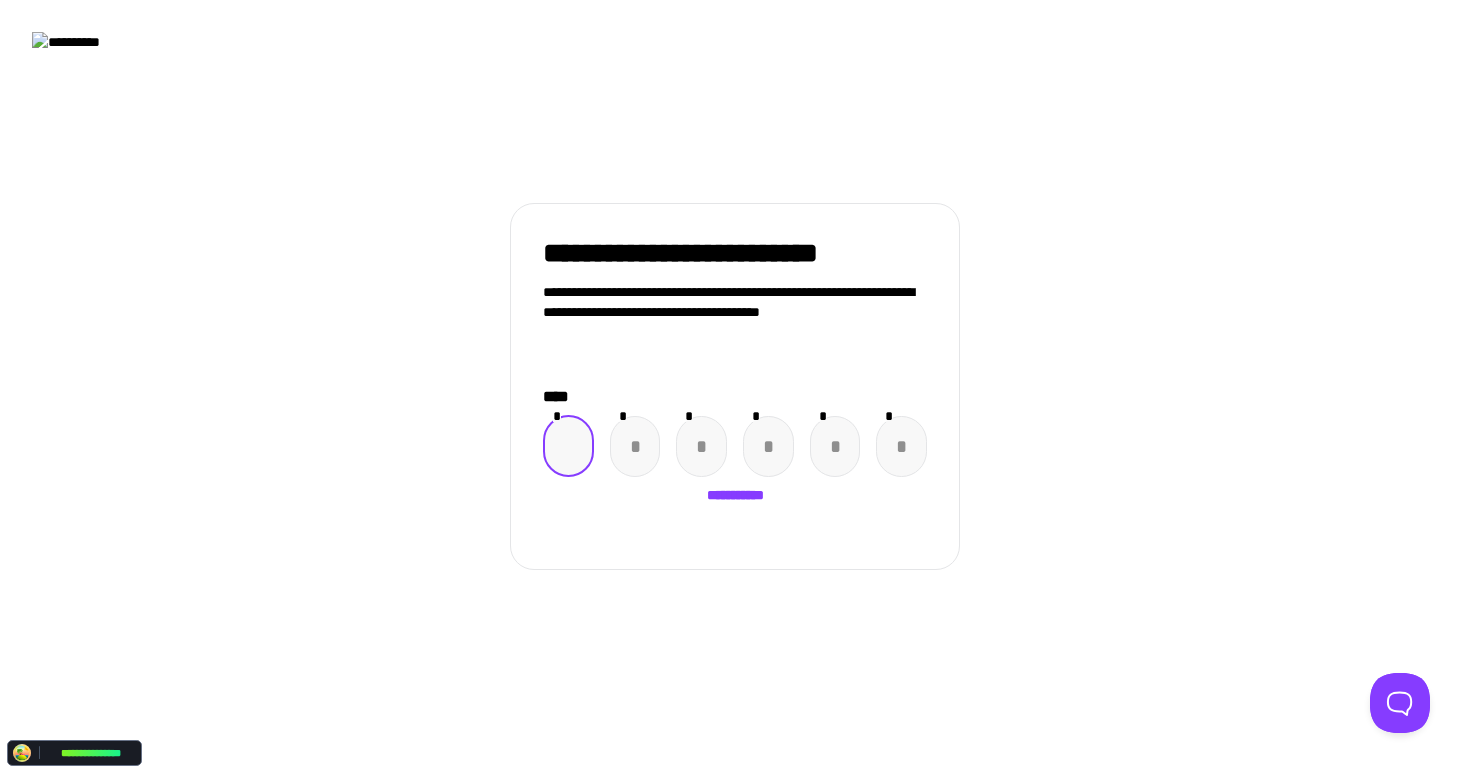 click at bounding box center [568, 446] 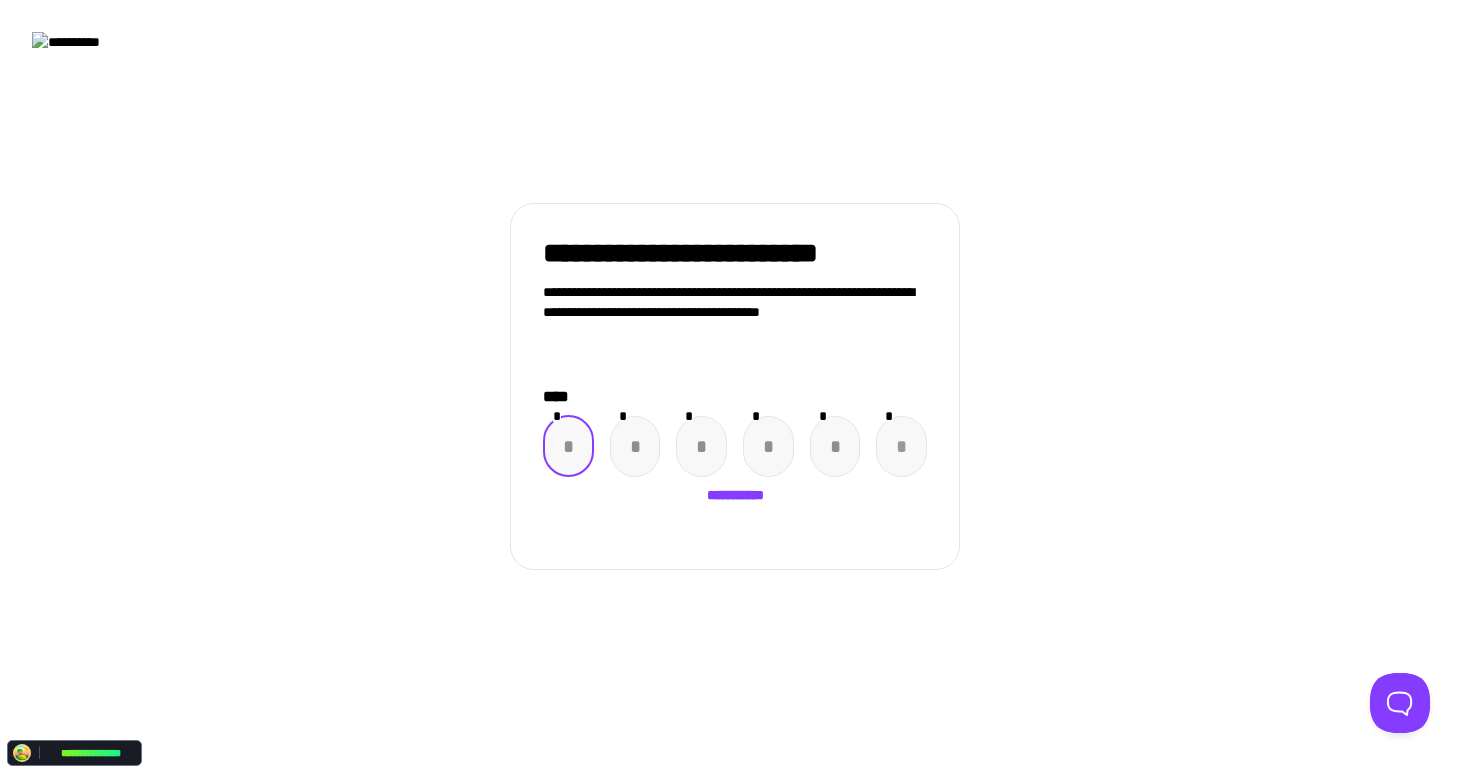 paste on "*" 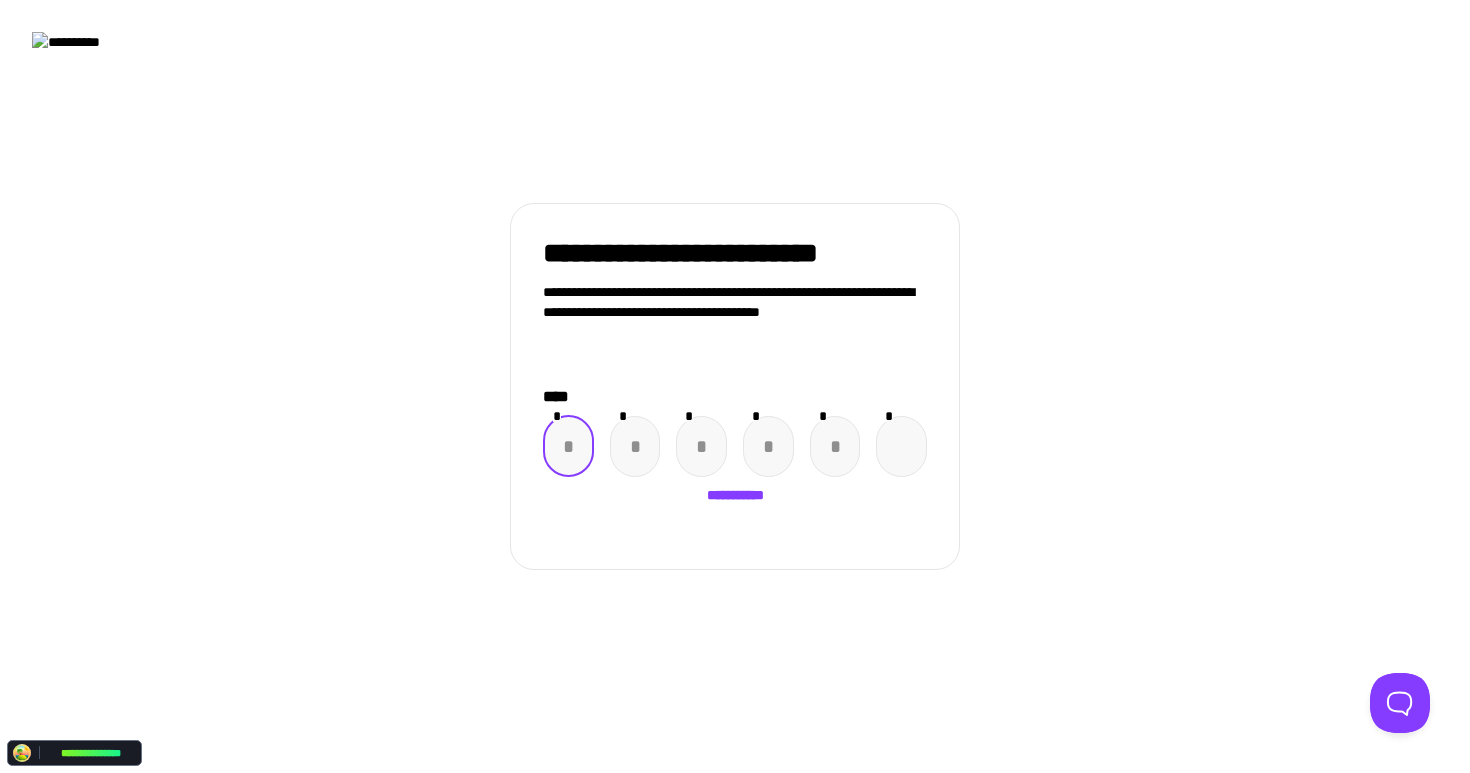 type on "*" 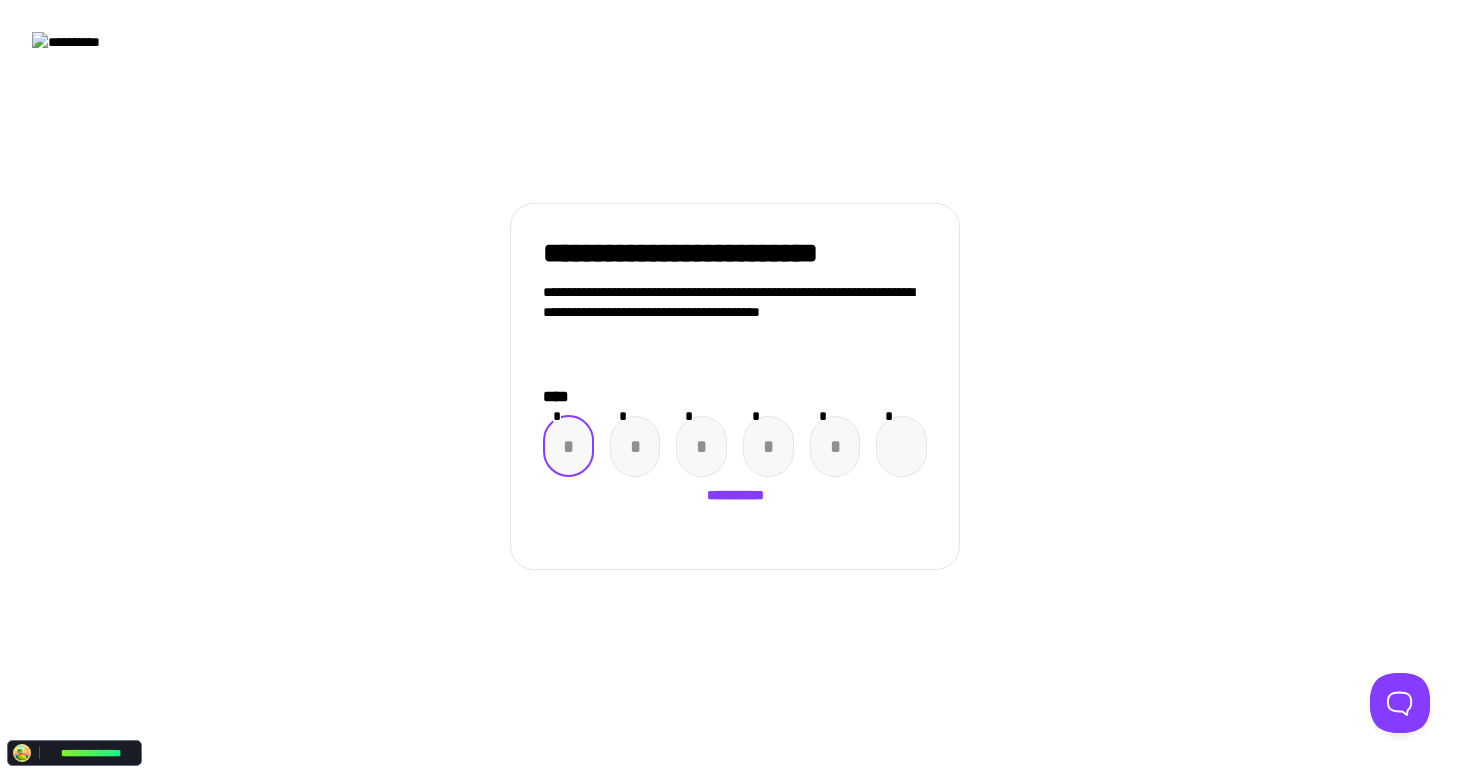 type on "*" 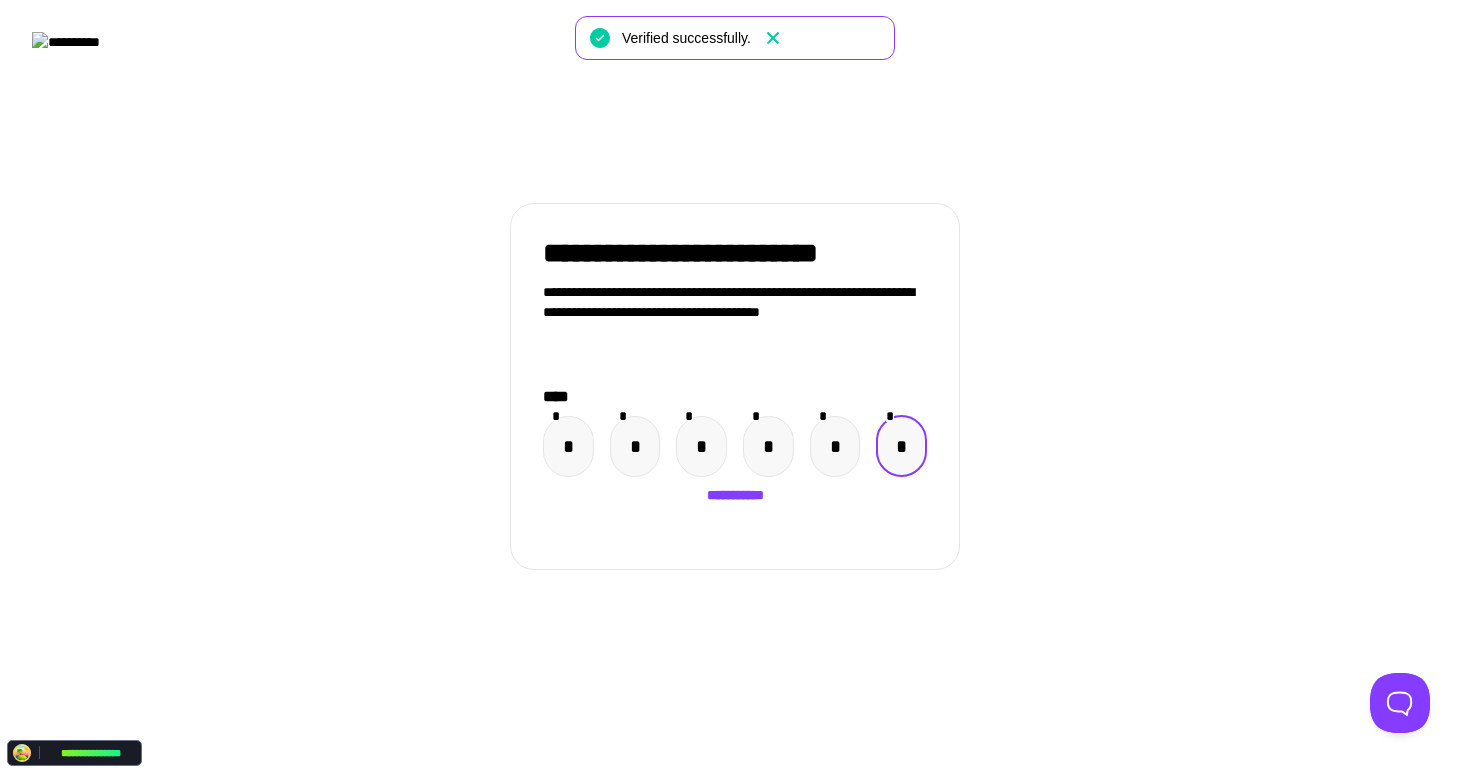 click 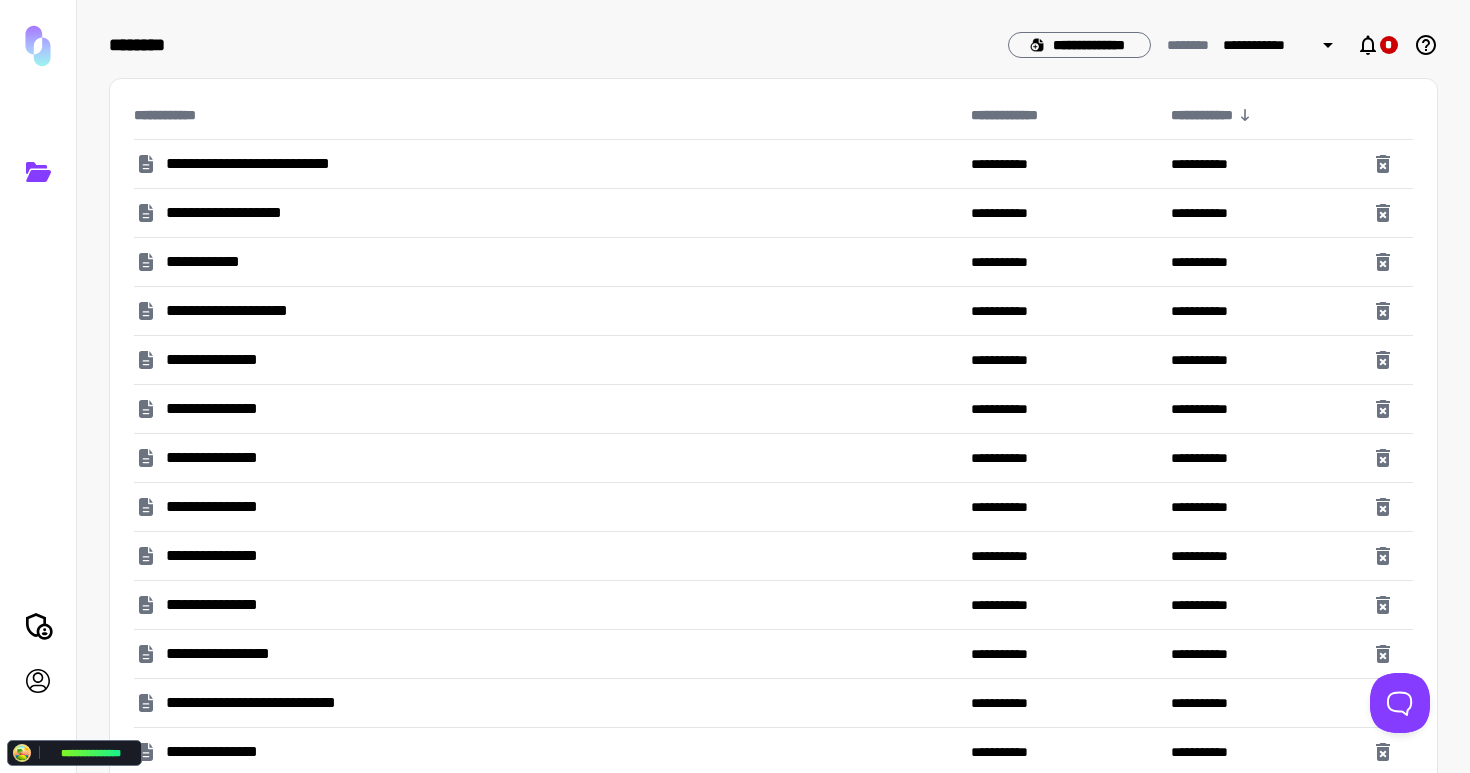click on "**********" at bounding box center (287, 164) 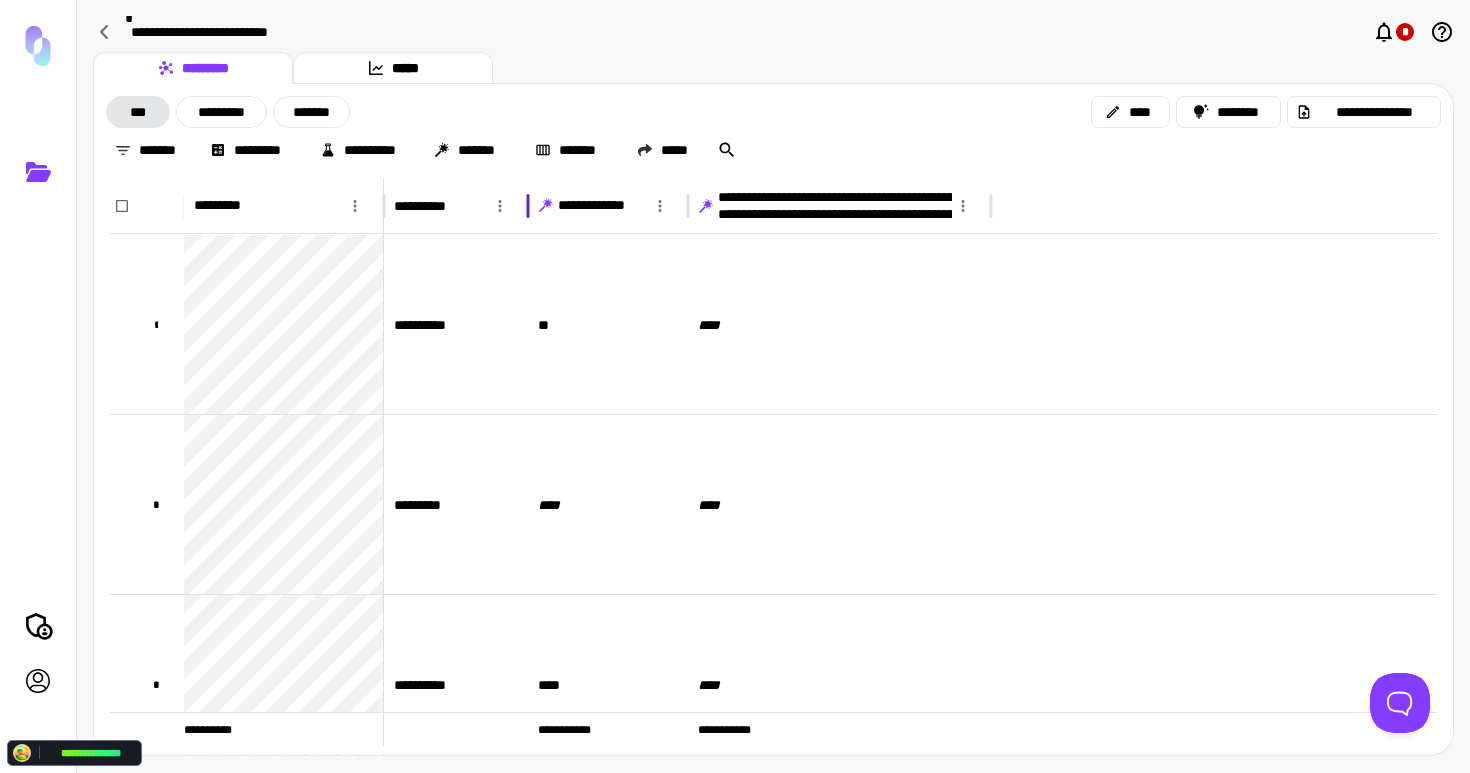 drag, startPoint x: 537, startPoint y: 205, endPoint x: 454, endPoint y: 206, distance: 83.00603 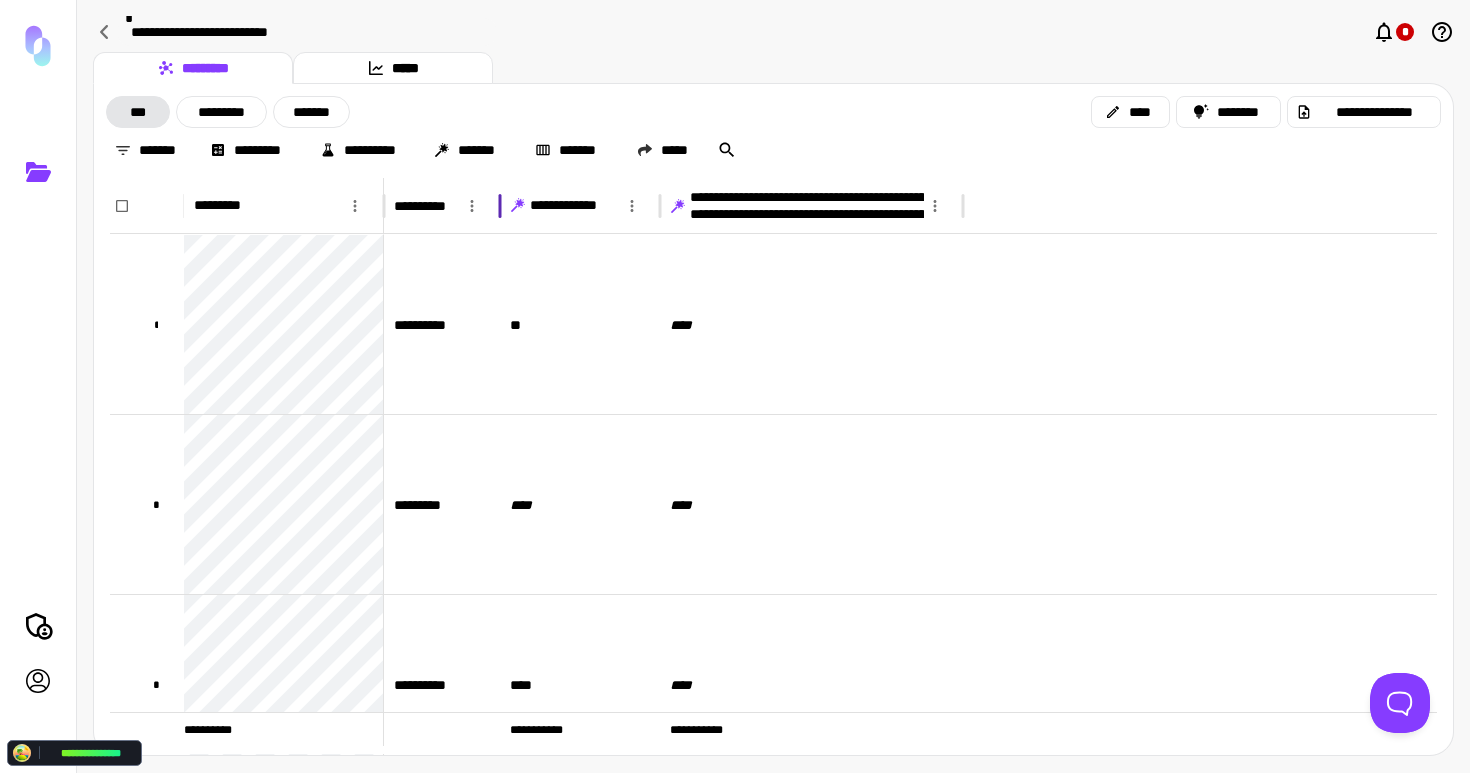 click at bounding box center (500, 206) 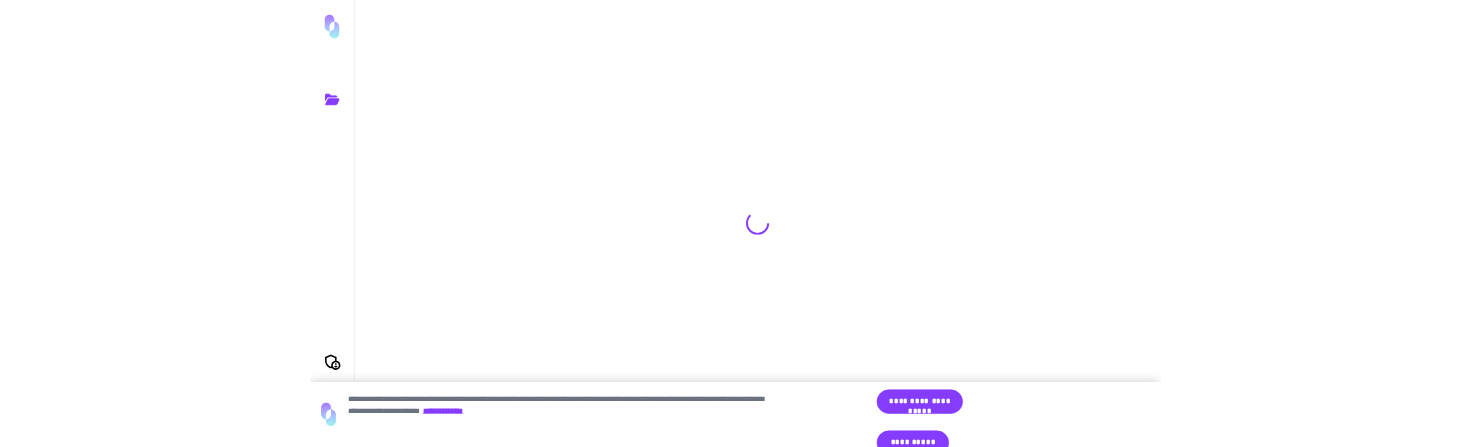 scroll, scrollTop: 0, scrollLeft: 0, axis: both 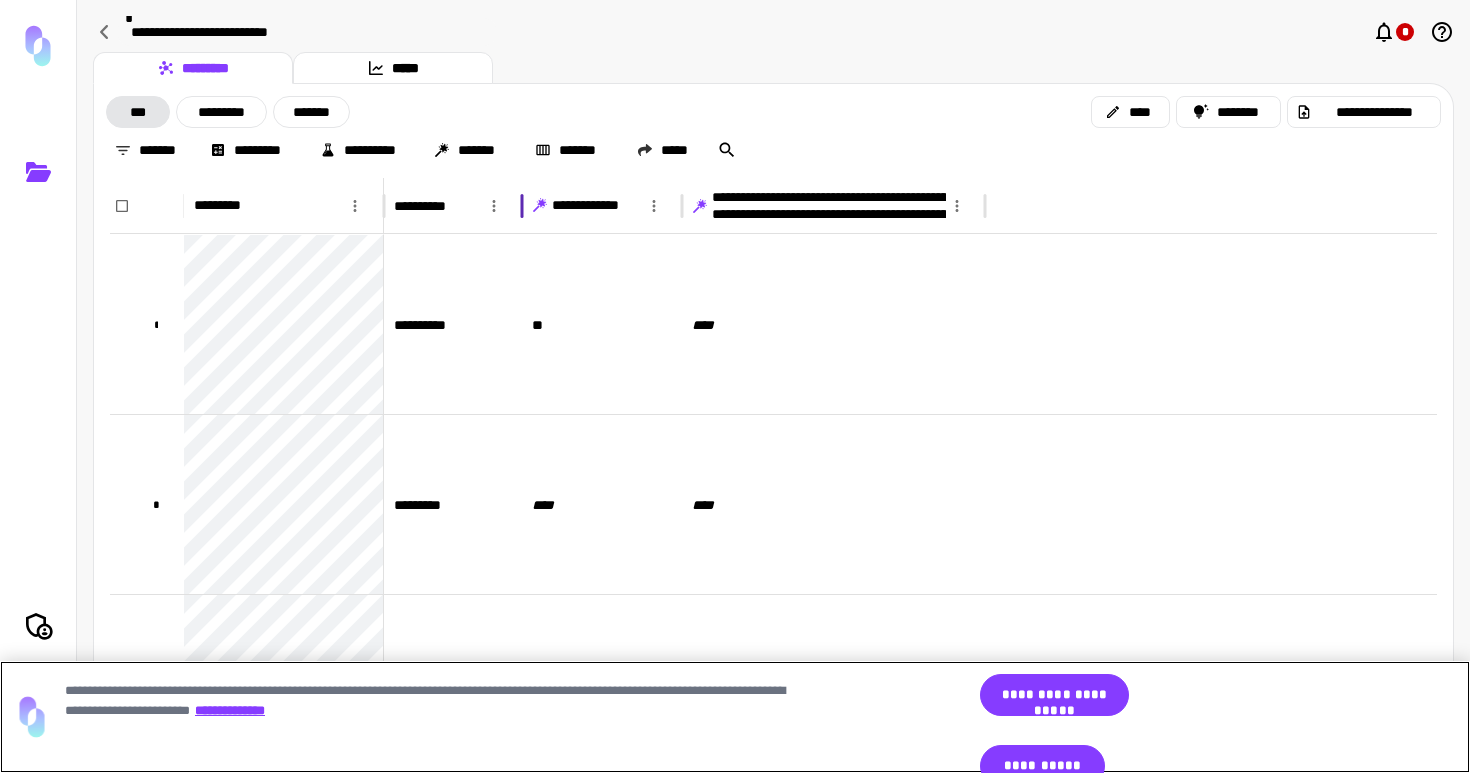 drag, startPoint x: 499, startPoint y: 198, endPoint x: 497, endPoint y: 218, distance: 20.09975 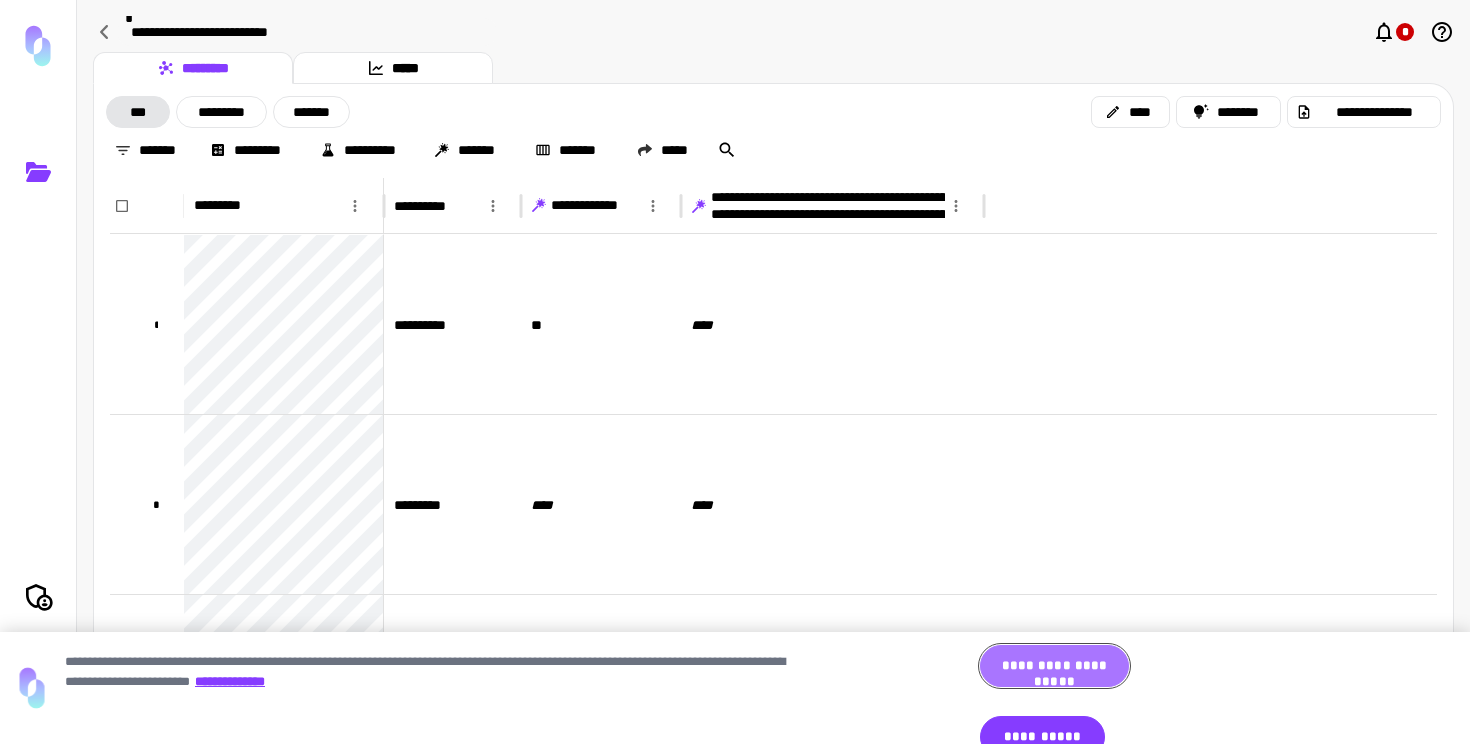 click on "**********" at bounding box center [1054, 666] 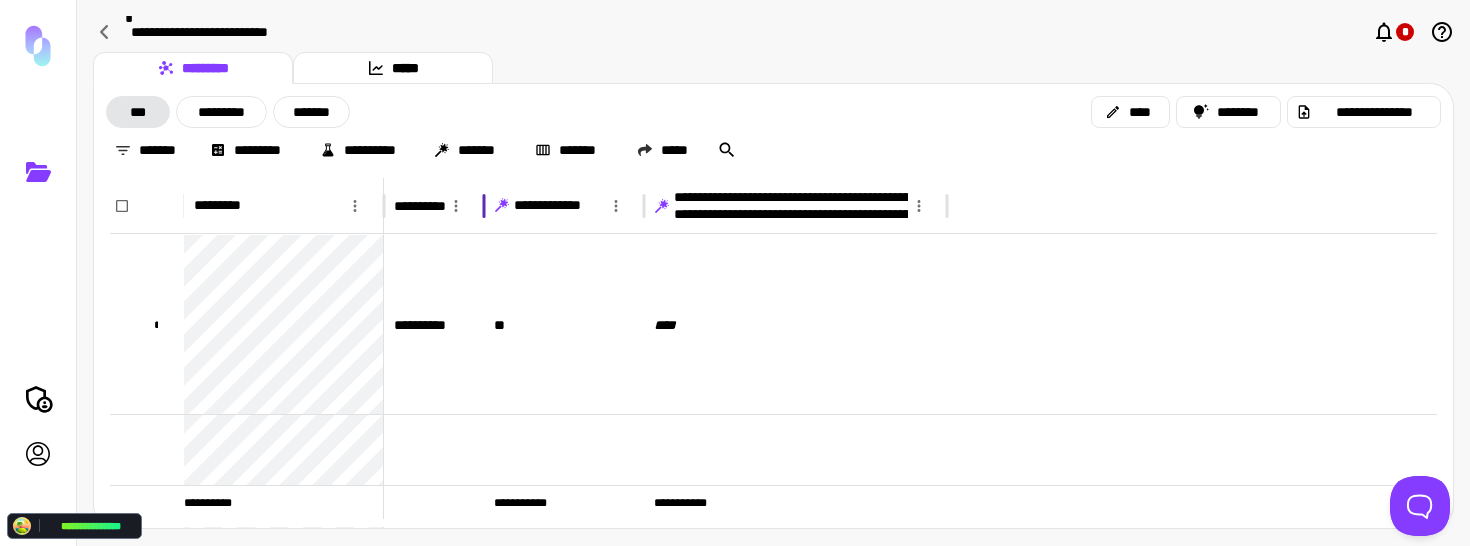 drag, startPoint x: 520, startPoint y: 208, endPoint x: 469, endPoint y: 212, distance: 51.156624 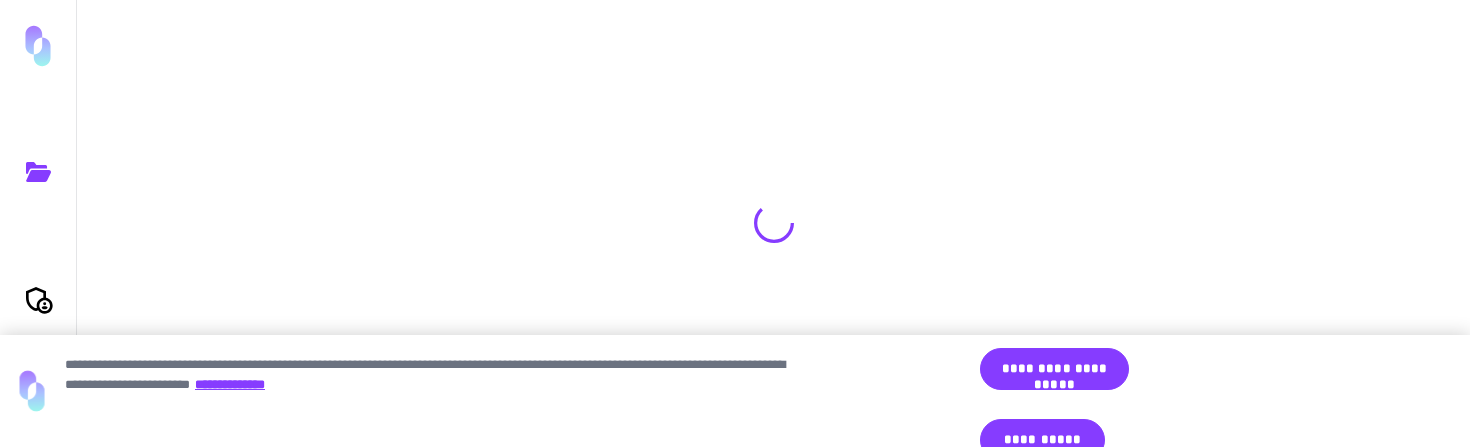 scroll, scrollTop: 0, scrollLeft: 0, axis: both 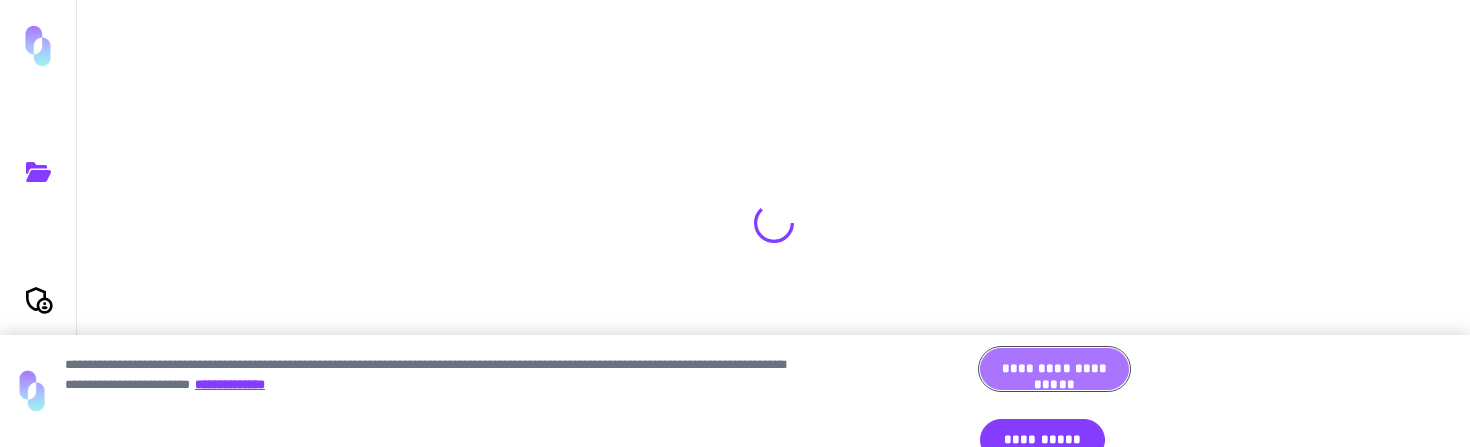 click on "**********" at bounding box center (1054, 369) 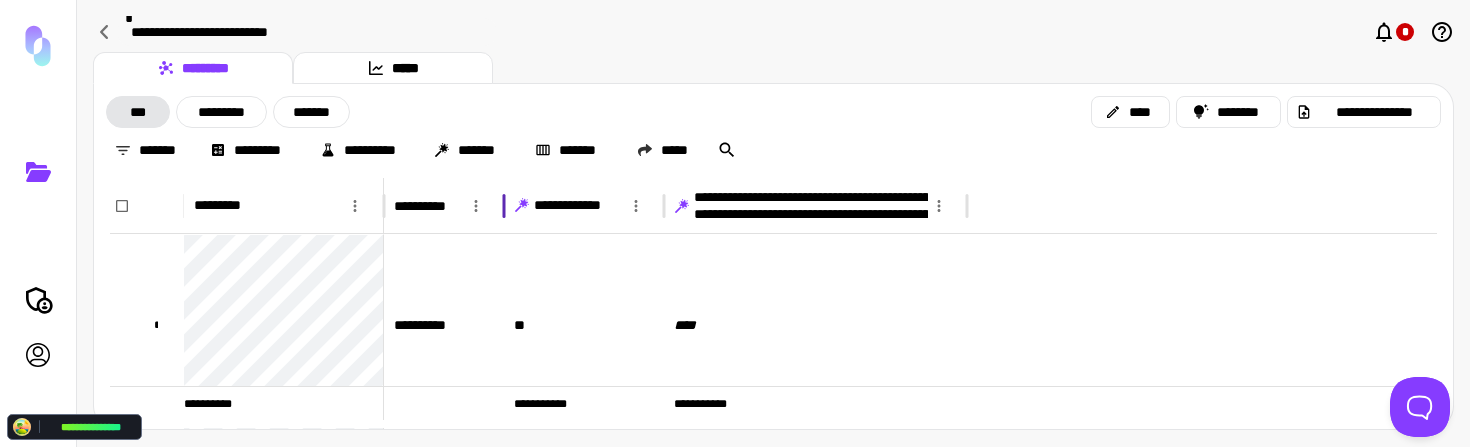 drag, startPoint x: 484, startPoint y: 207, endPoint x: 504, endPoint y: 206, distance: 20.024984 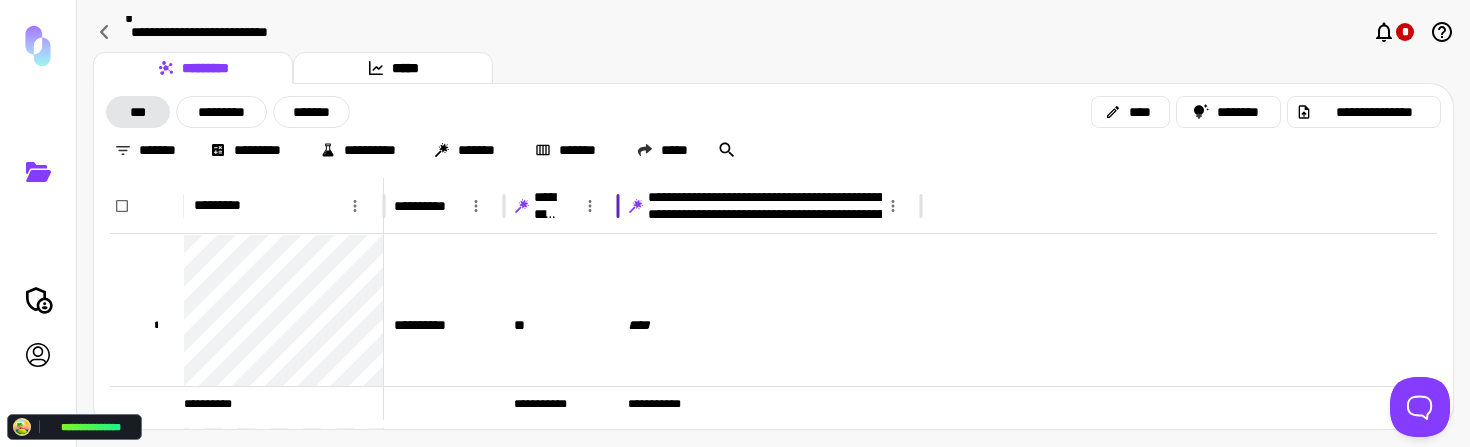 drag, startPoint x: 661, startPoint y: 207, endPoint x: 537, endPoint y: 210, distance: 124.036285 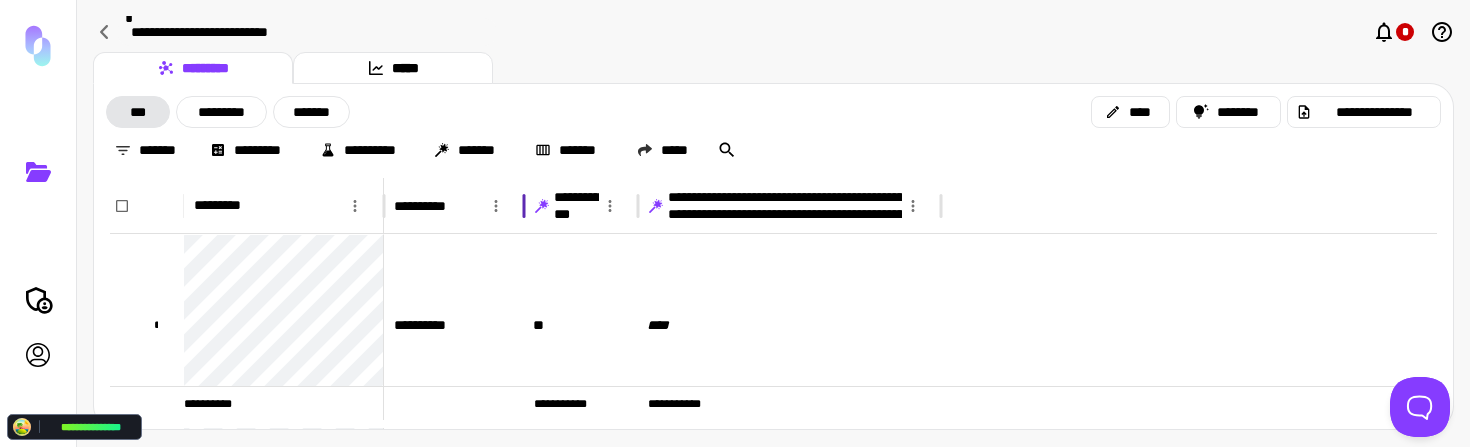 drag, startPoint x: 503, startPoint y: 211, endPoint x: 525, endPoint y: 208, distance: 22.203604 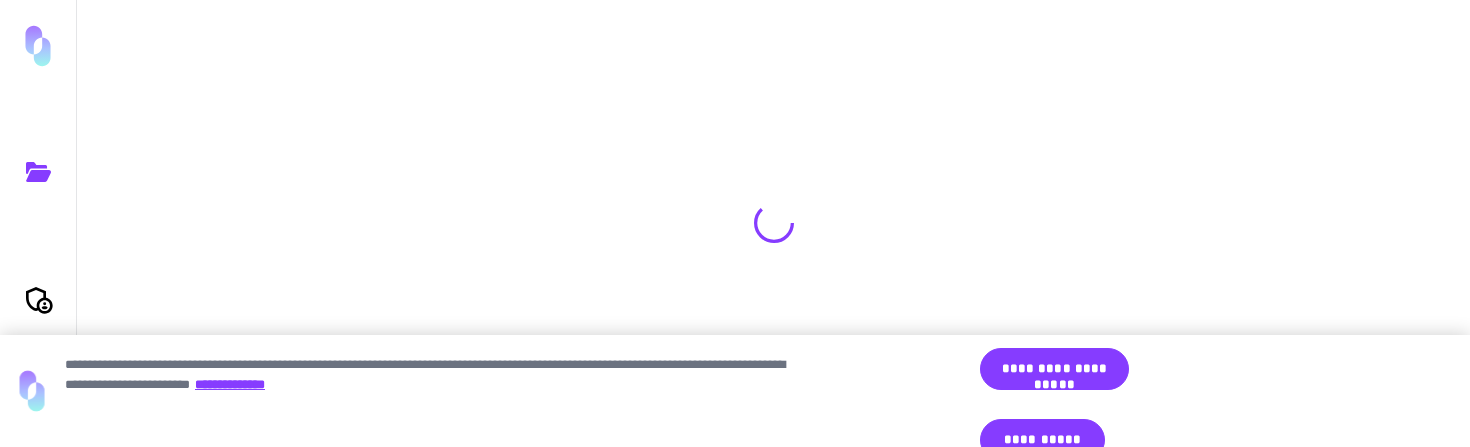 scroll, scrollTop: 0, scrollLeft: 0, axis: both 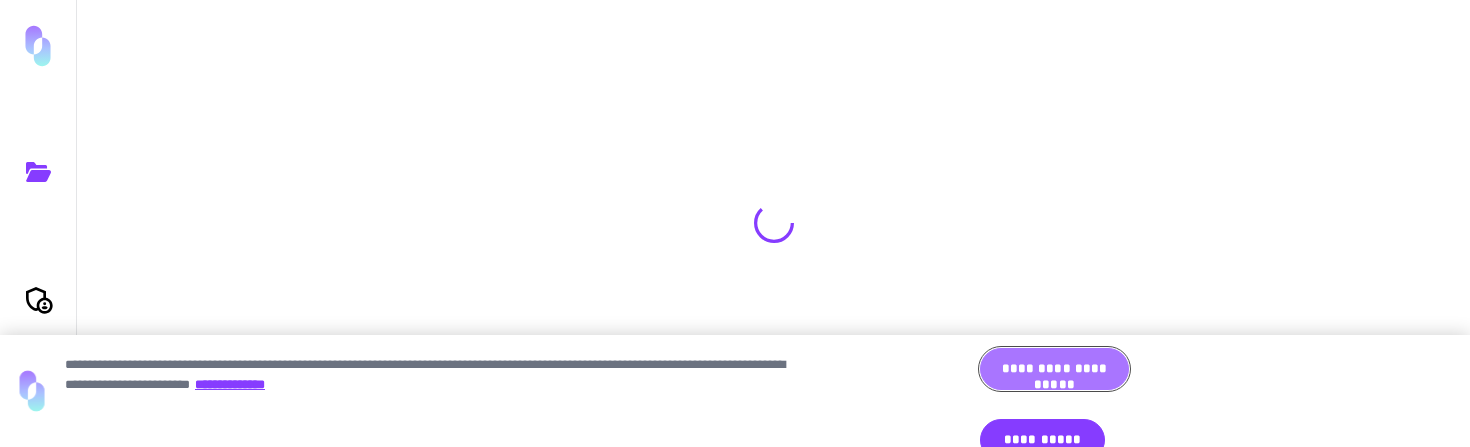 click on "**********" at bounding box center [1054, 369] 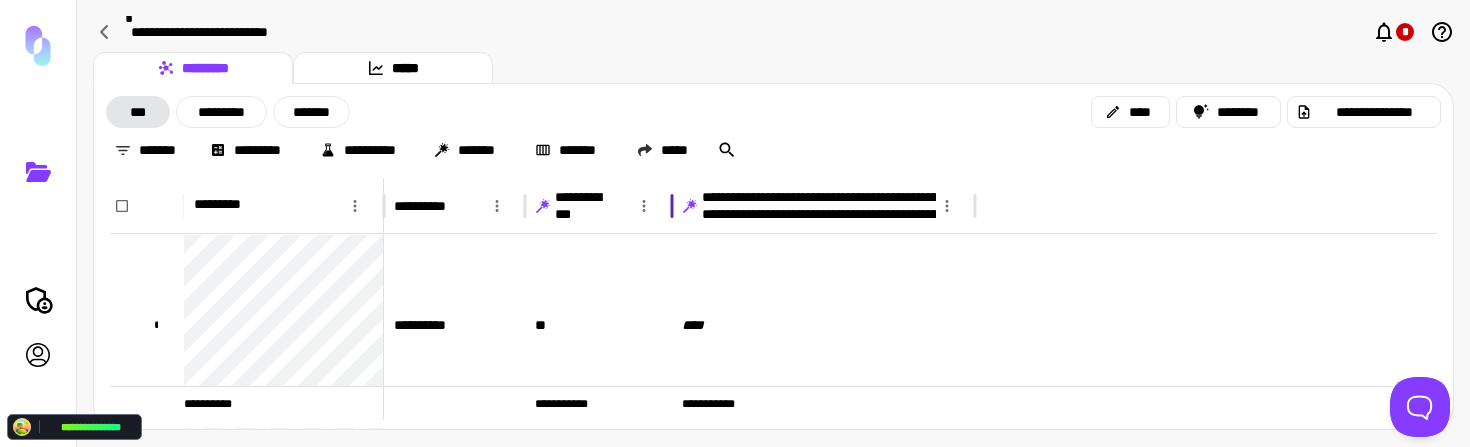 drag, startPoint x: 638, startPoint y: 201, endPoint x: 827, endPoint y: 201, distance: 189 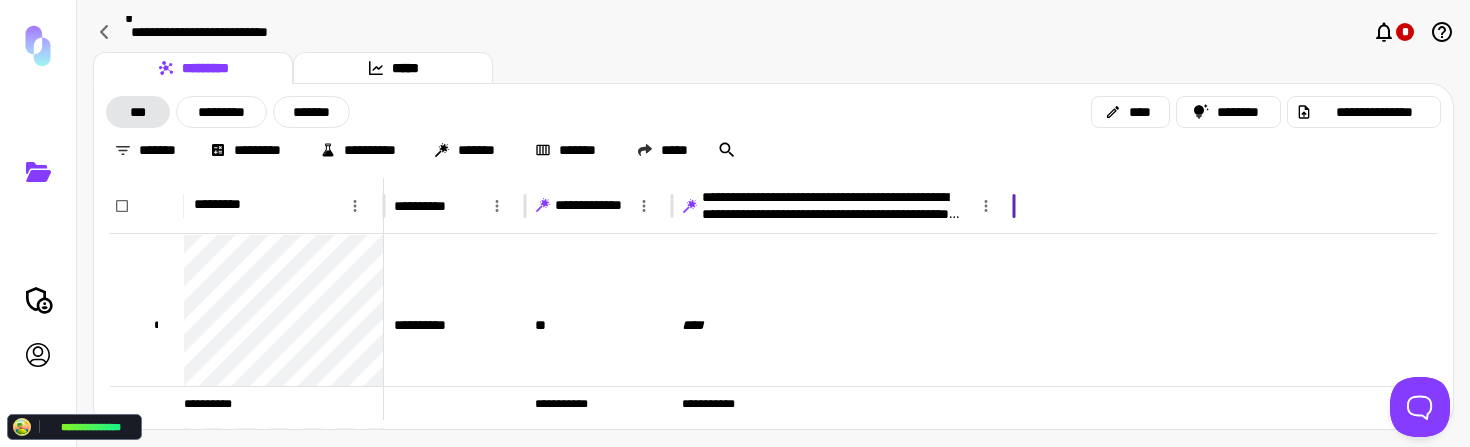 drag, startPoint x: 973, startPoint y: 201, endPoint x: 1007, endPoint y: 199, distance: 34.058773 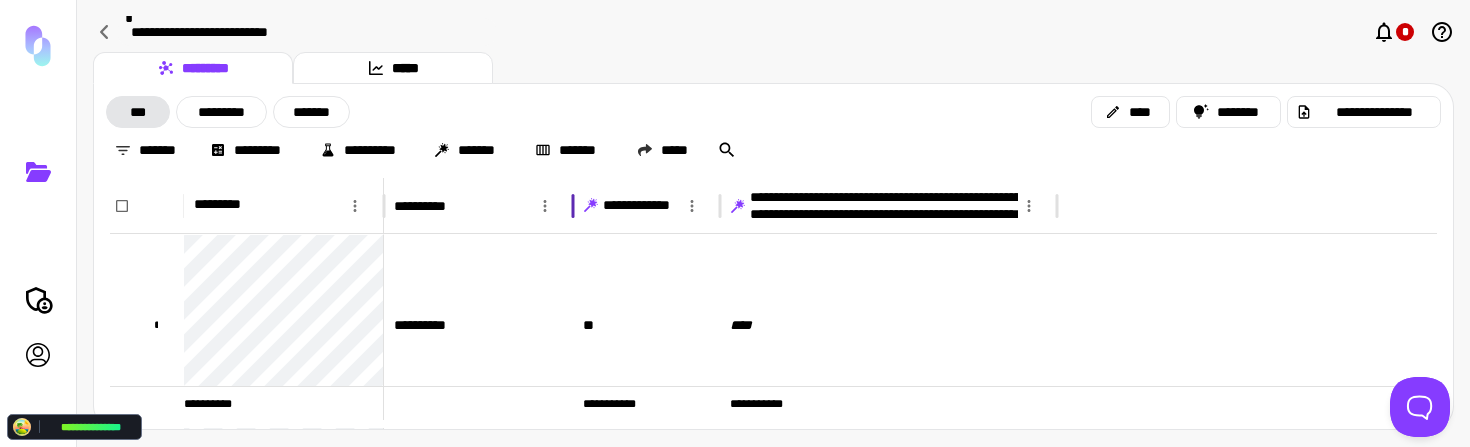 drag, startPoint x: 524, startPoint y: 203, endPoint x: 572, endPoint y: 204, distance: 48.010414 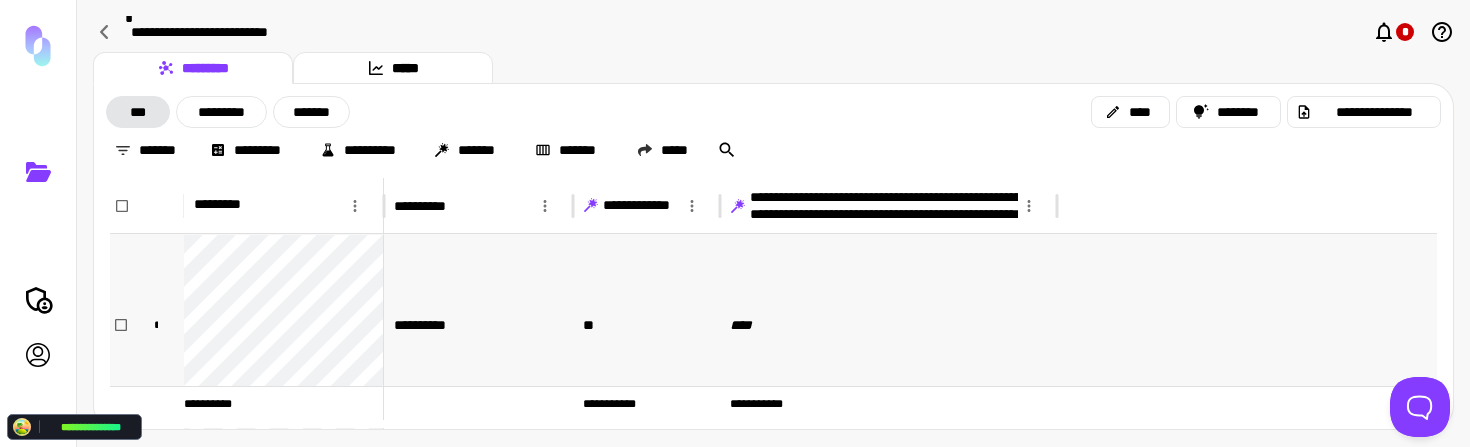 scroll, scrollTop: 238, scrollLeft: 0, axis: vertical 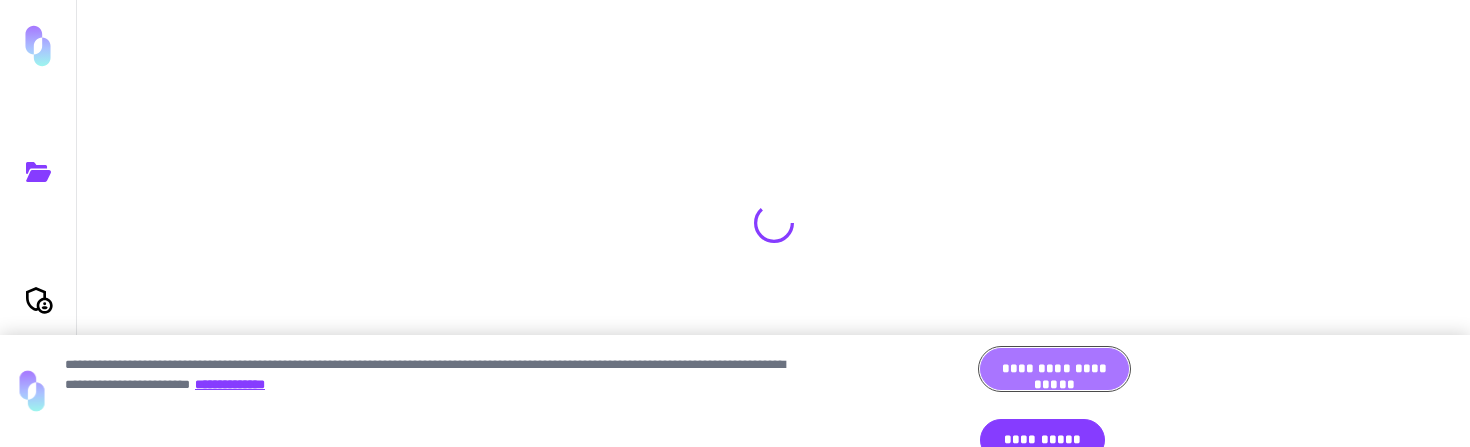 click on "**********" at bounding box center [1054, 369] 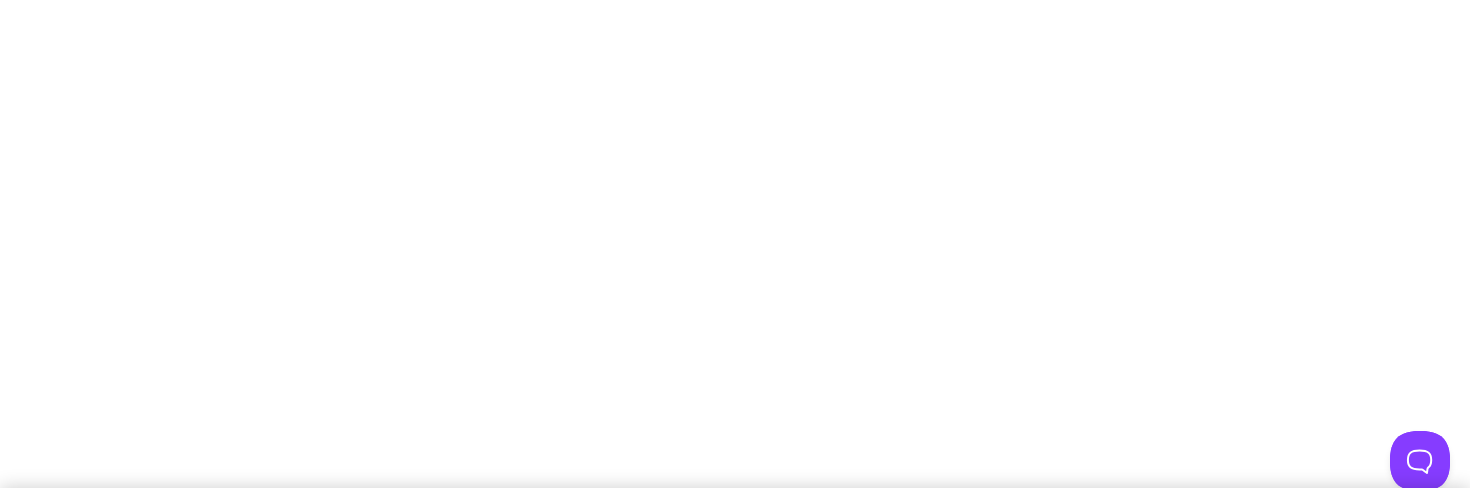 scroll, scrollTop: 0, scrollLeft: 0, axis: both 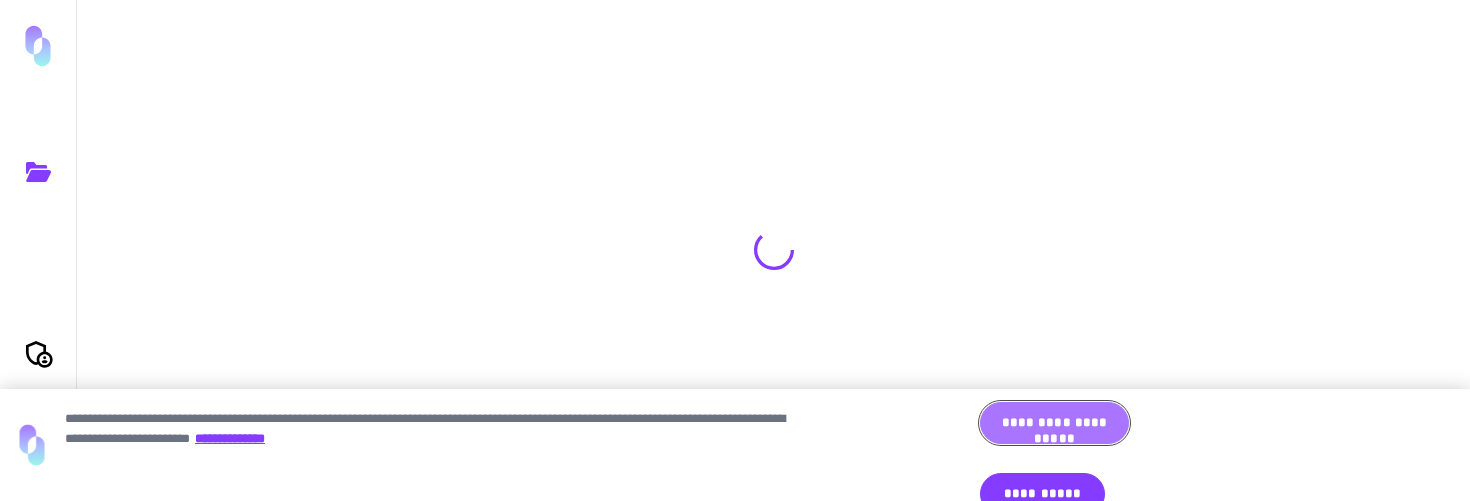 click on "**********" at bounding box center (1054, 423) 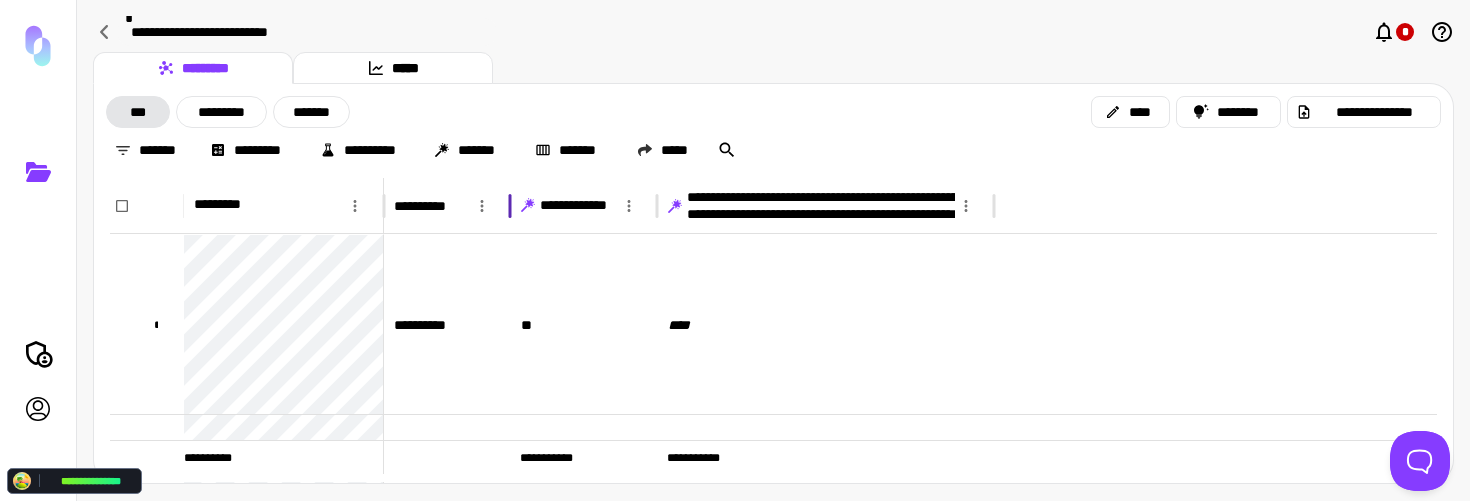 drag, startPoint x: 571, startPoint y: 205, endPoint x: 506, endPoint y: 206, distance: 65.00769 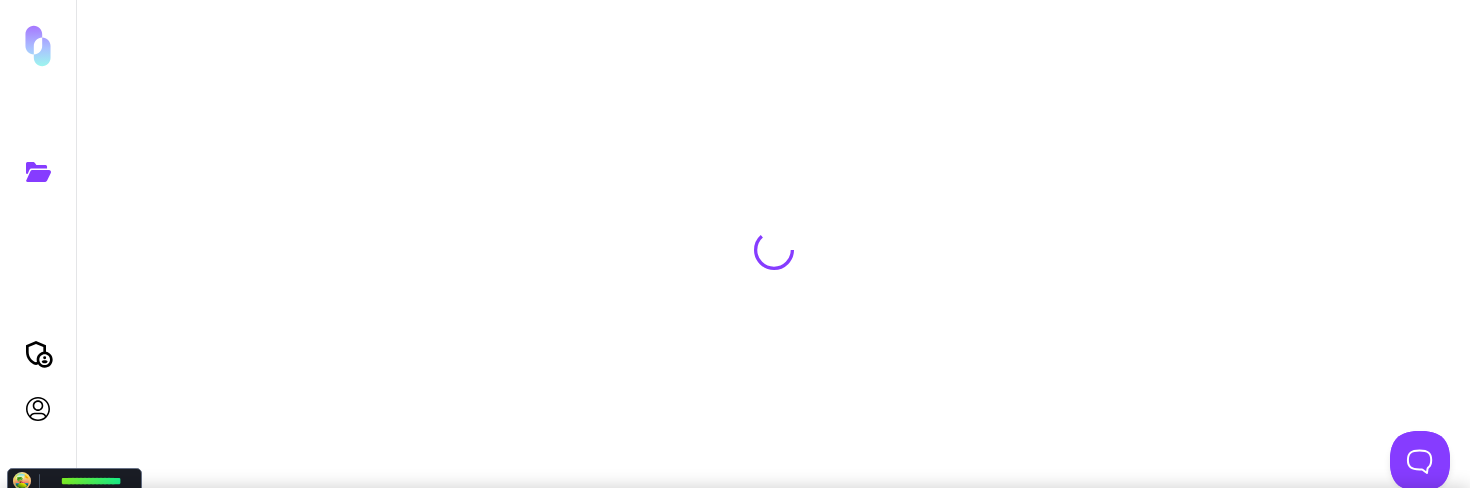 scroll, scrollTop: 0, scrollLeft: 0, axis: both 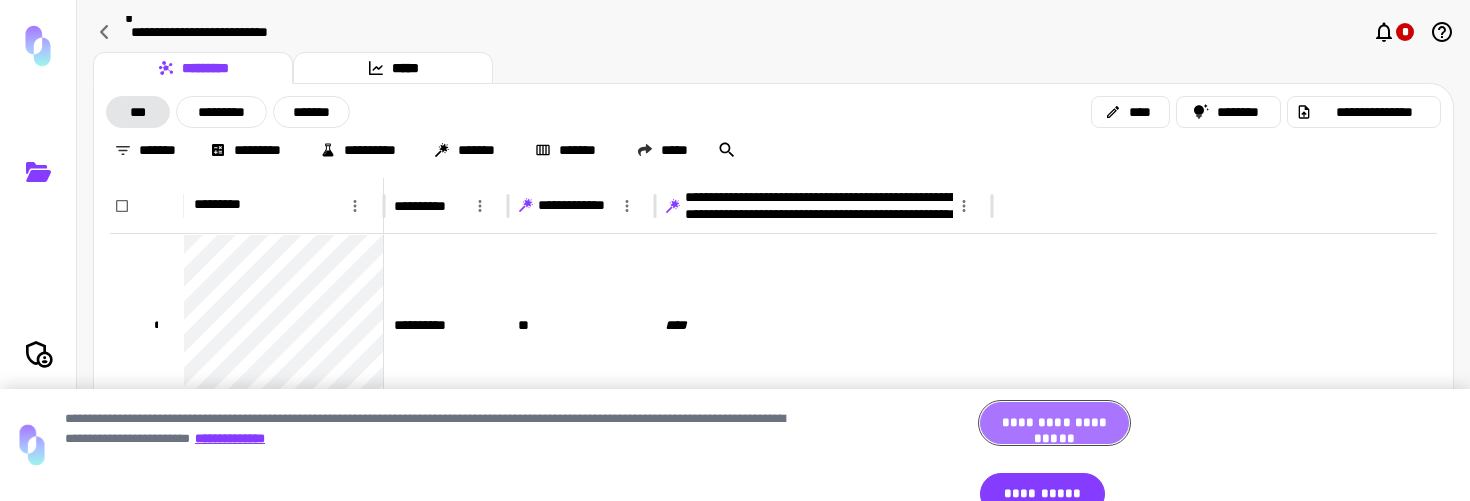 click on "**********" at bounding box center [1054, 423] 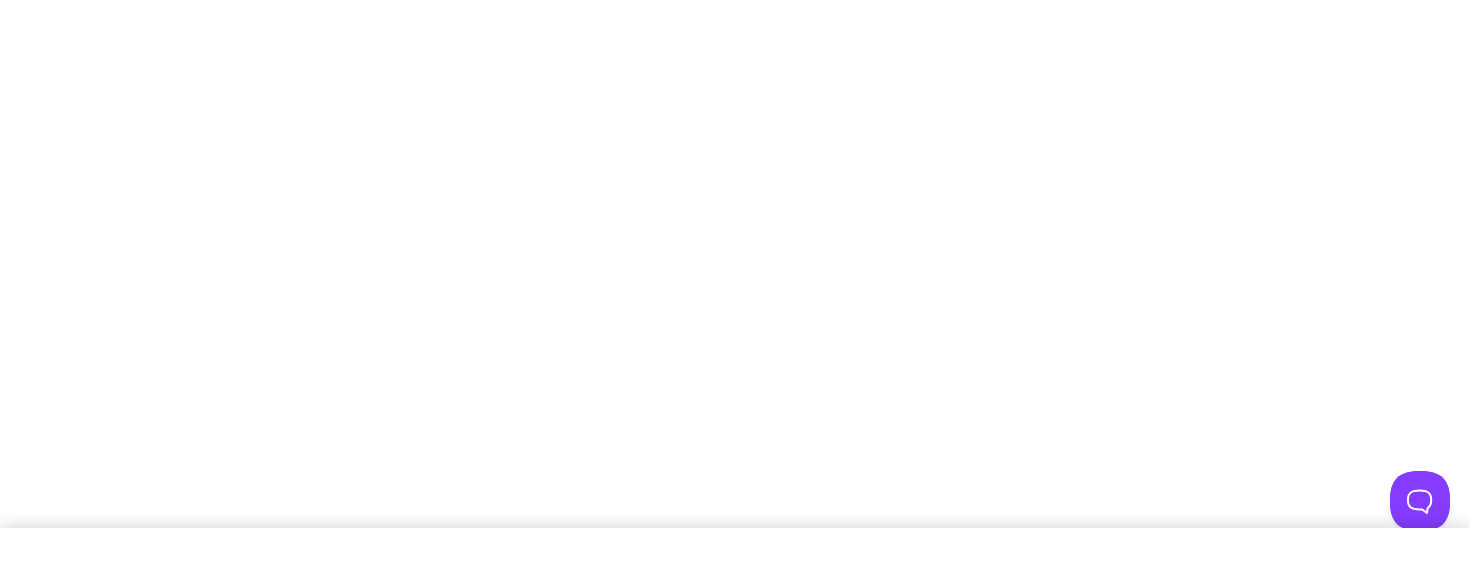 scroll, scrollTop: 0, scrollLeft: 0, axis: both 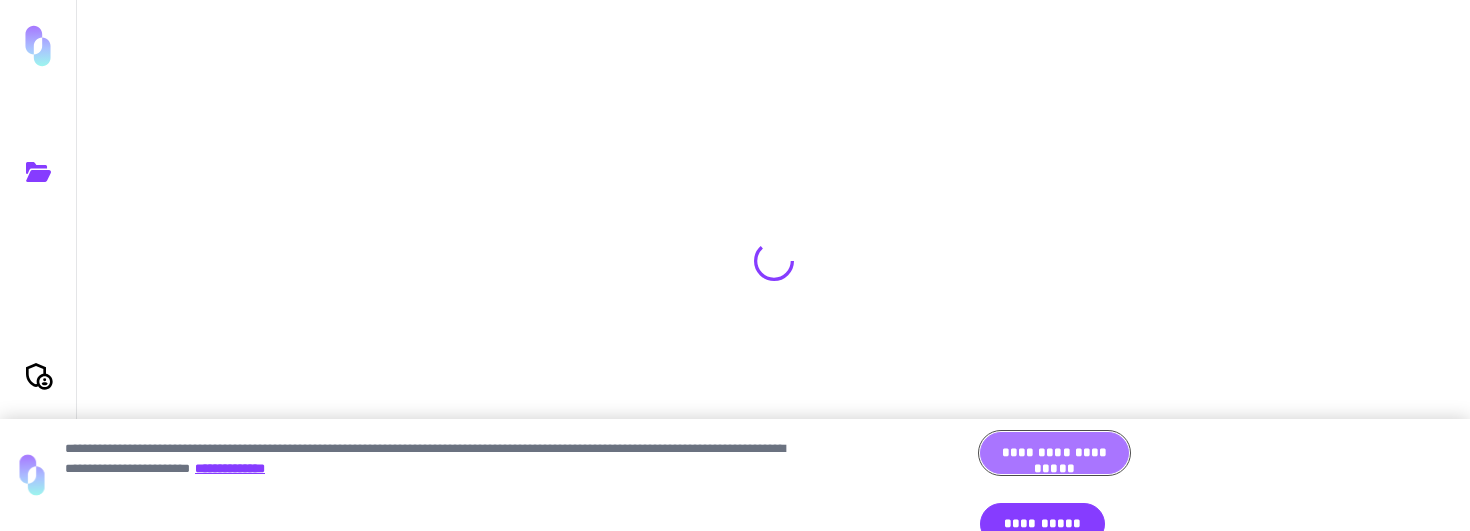 click on "**********" at bounding box center [1054, 453] 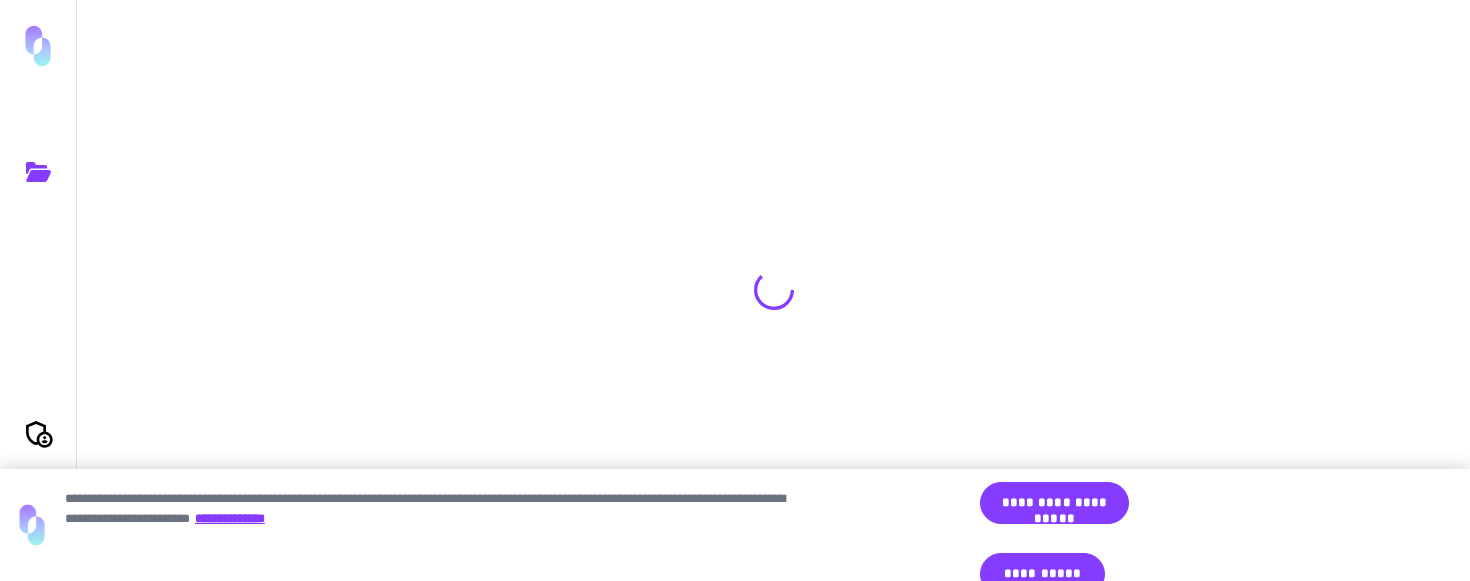 scroll, scrollTop: 0, scrollLeft: 0, axis: both 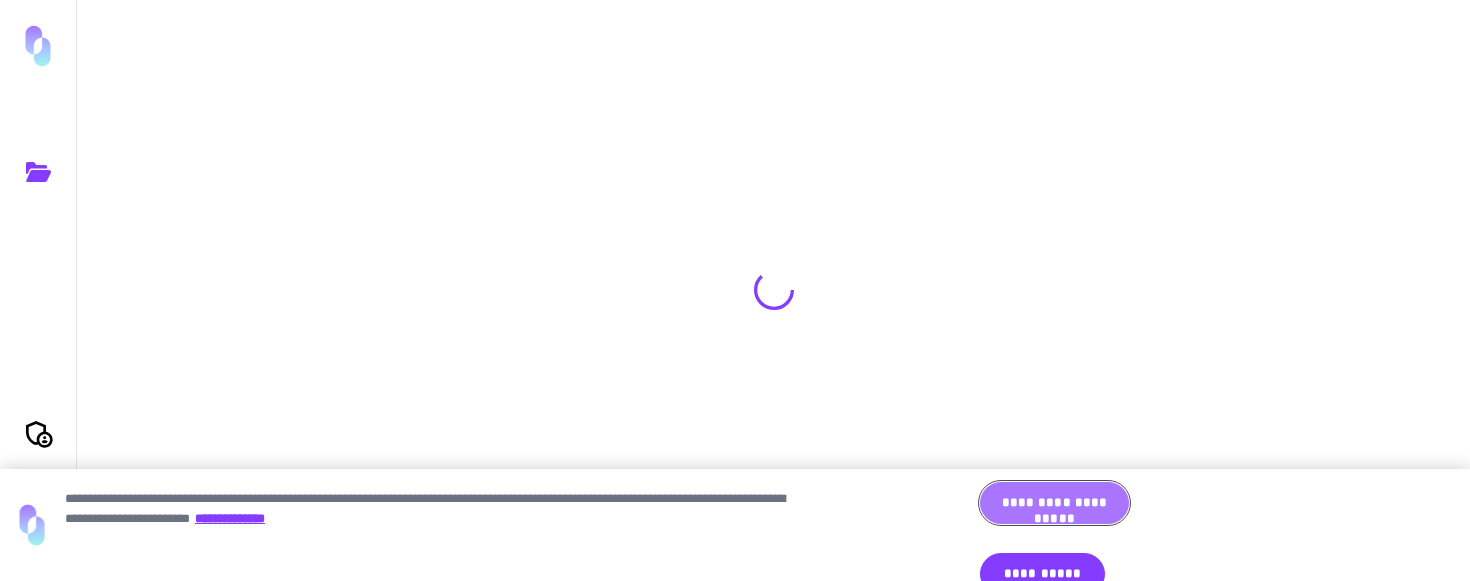 click on "**********" at bounding box center (1054, 503) 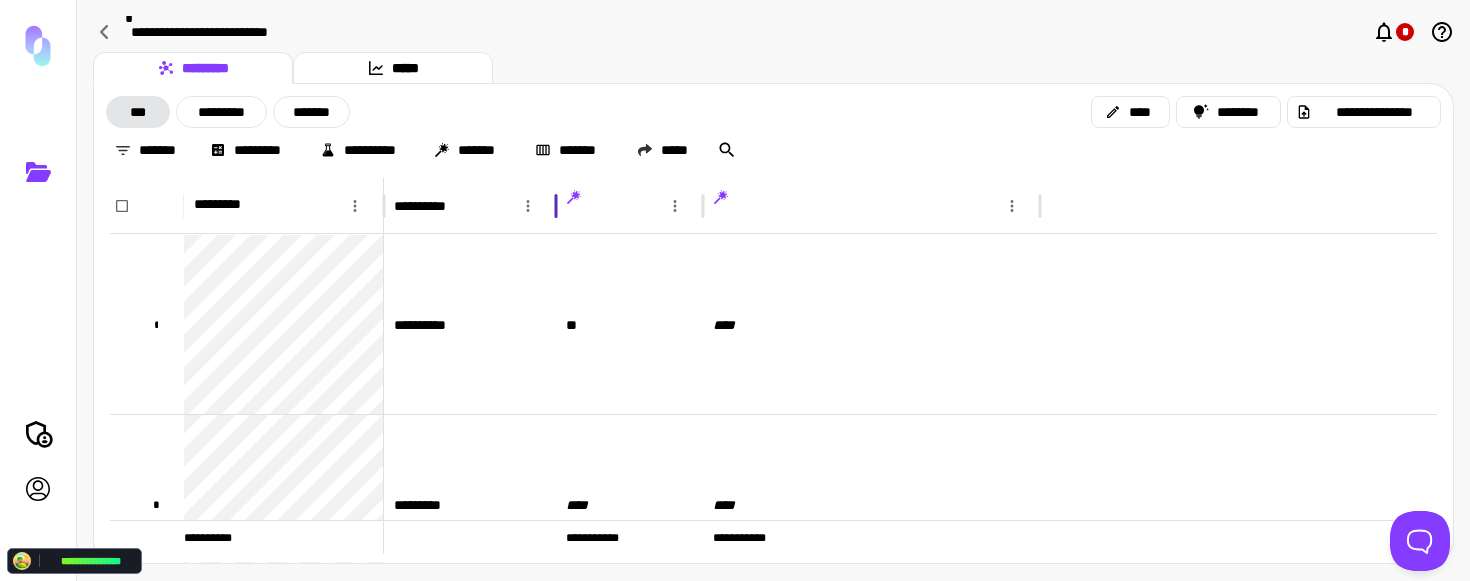 drag, startPoint x: 501, startPoint y: 201, endPoint x: 559, endPoint y: 200, distance: 58.00862 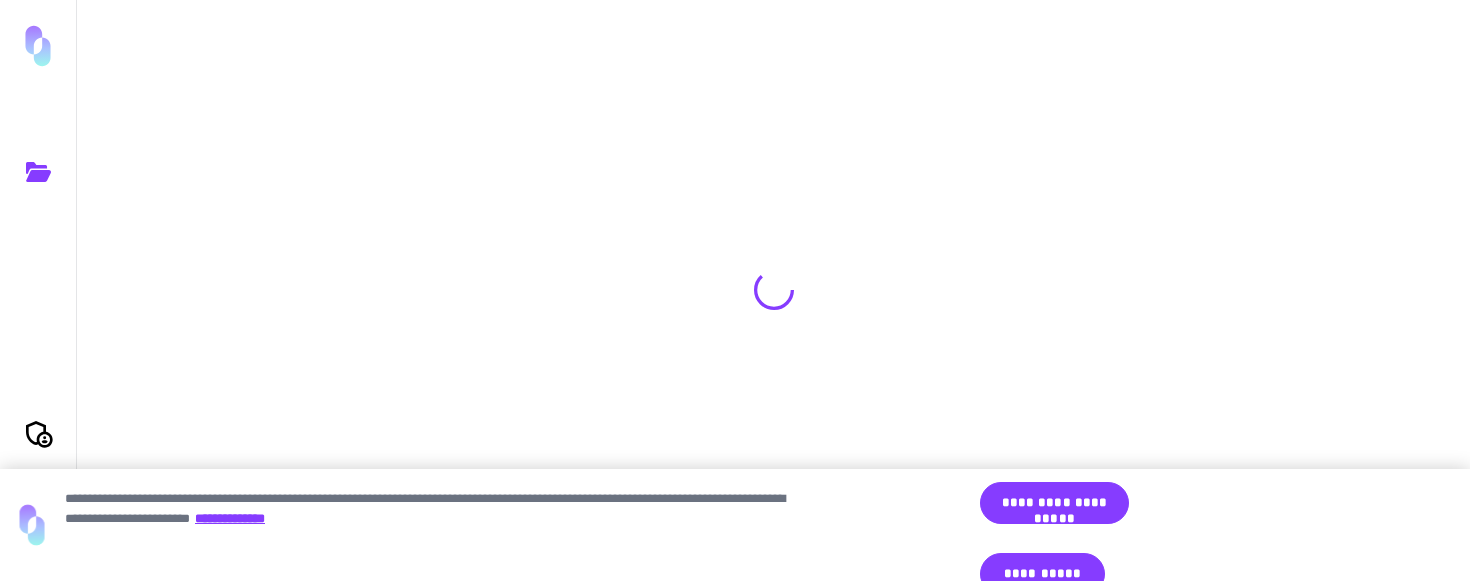 scroll, scrollTop: 0, scrollLeft: 0, axis: both 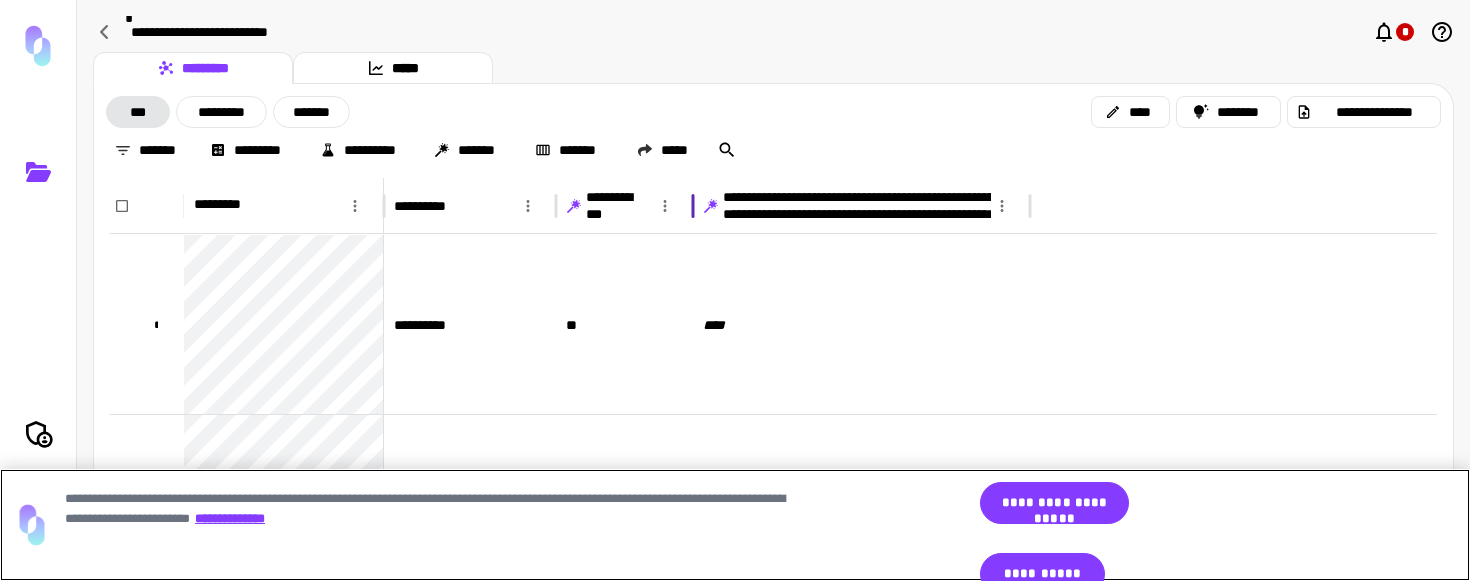 drag, startPoint x: 705, startPoint y: 208, endPoint x: 694, endPoint y: 208, distance: 11 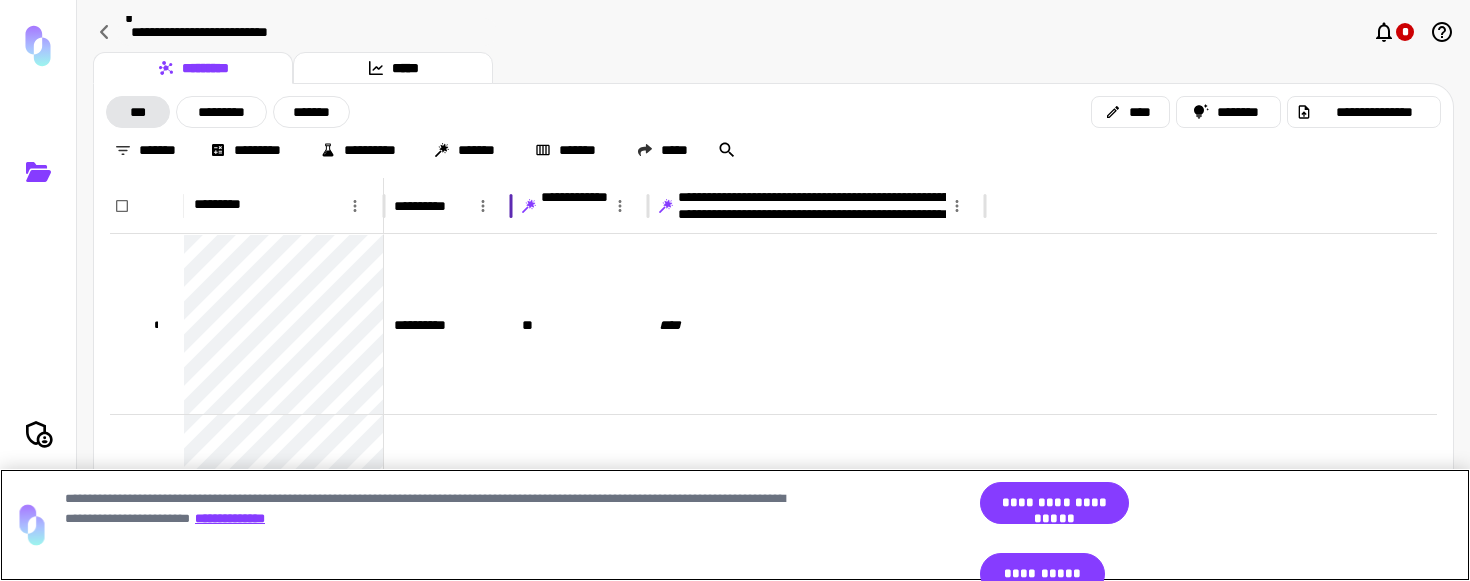 drag, startPoint x: 553, startPoint y: 208, endPoint x: 512, endPoint y: 207, distance: 41.01219 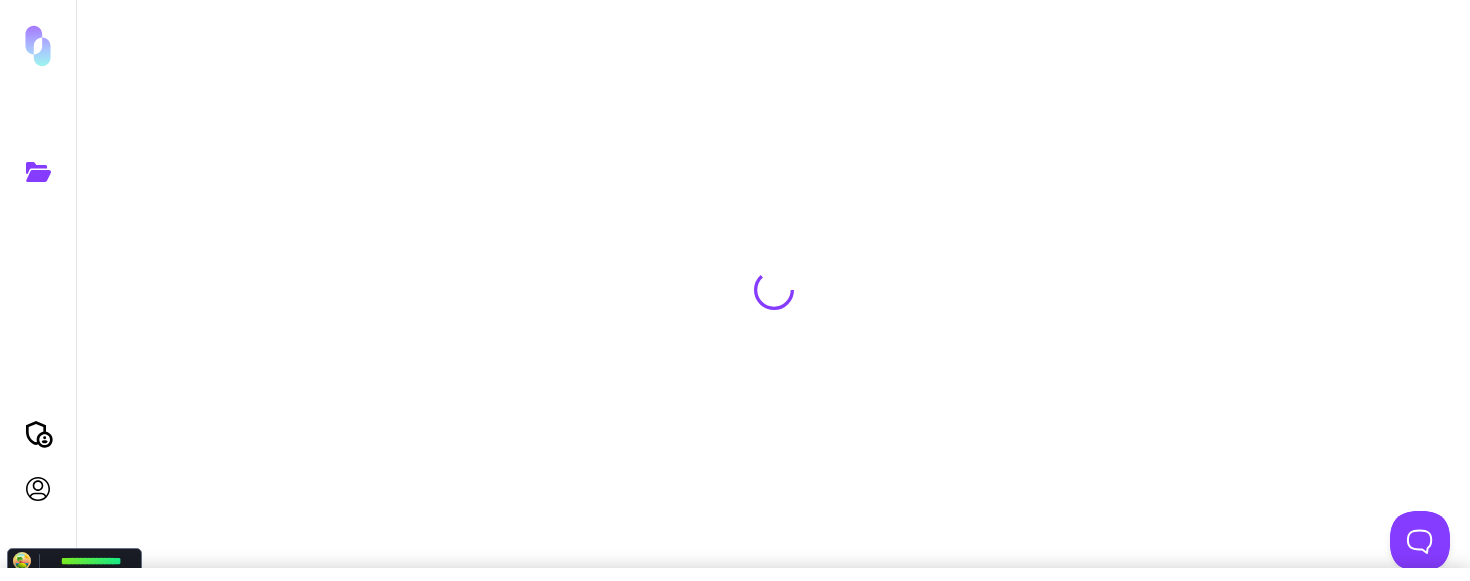 scroll, scrollTop: 0, scrollLeft: 0, axis: both 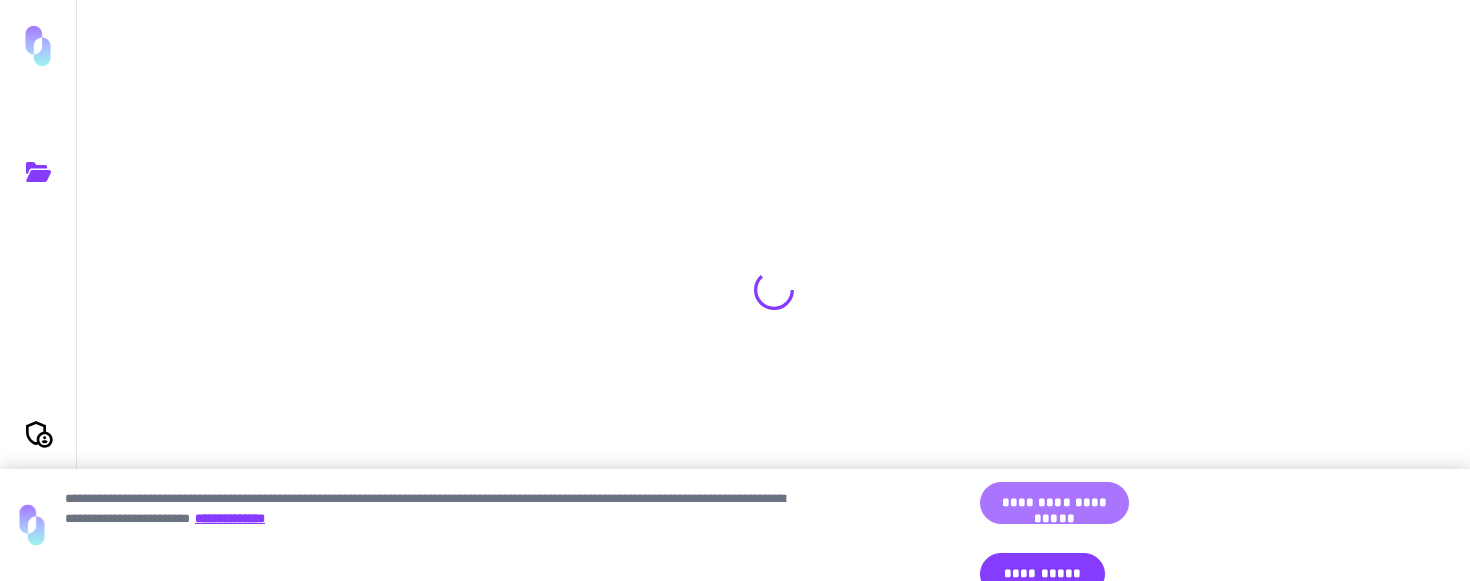 click on "**********" at bounding box center [1054, 503] 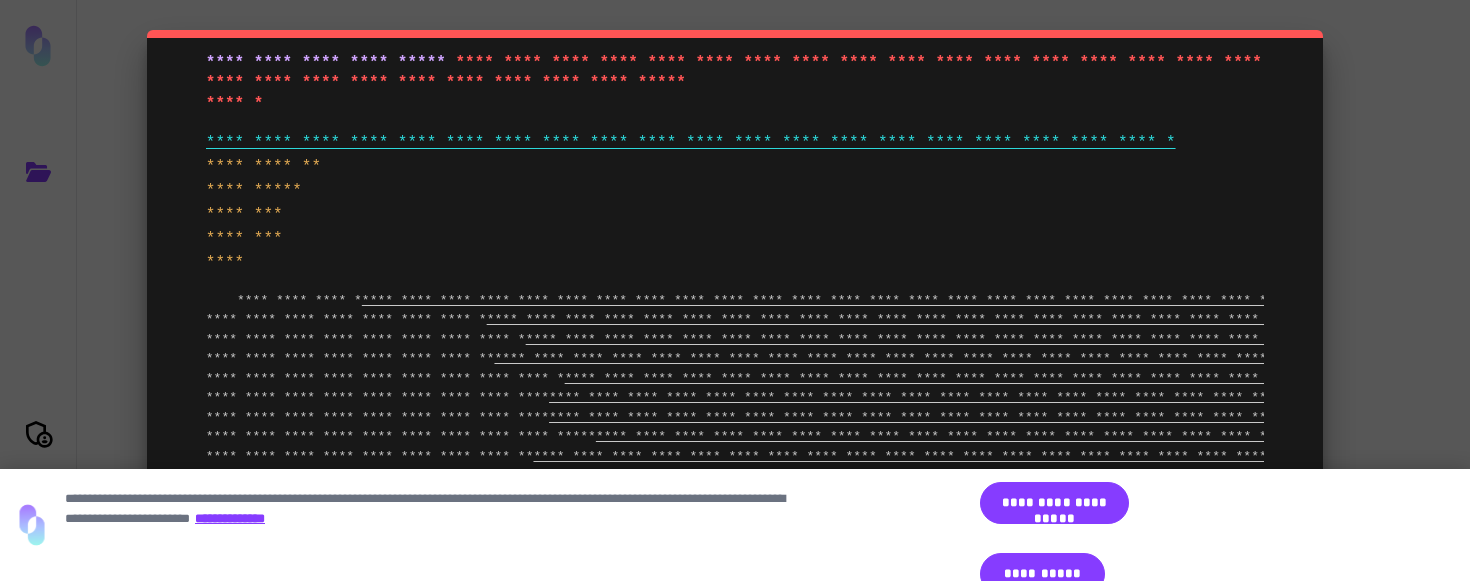 scroll, scrollTop: 0, scrollLeft: 0, axis: both 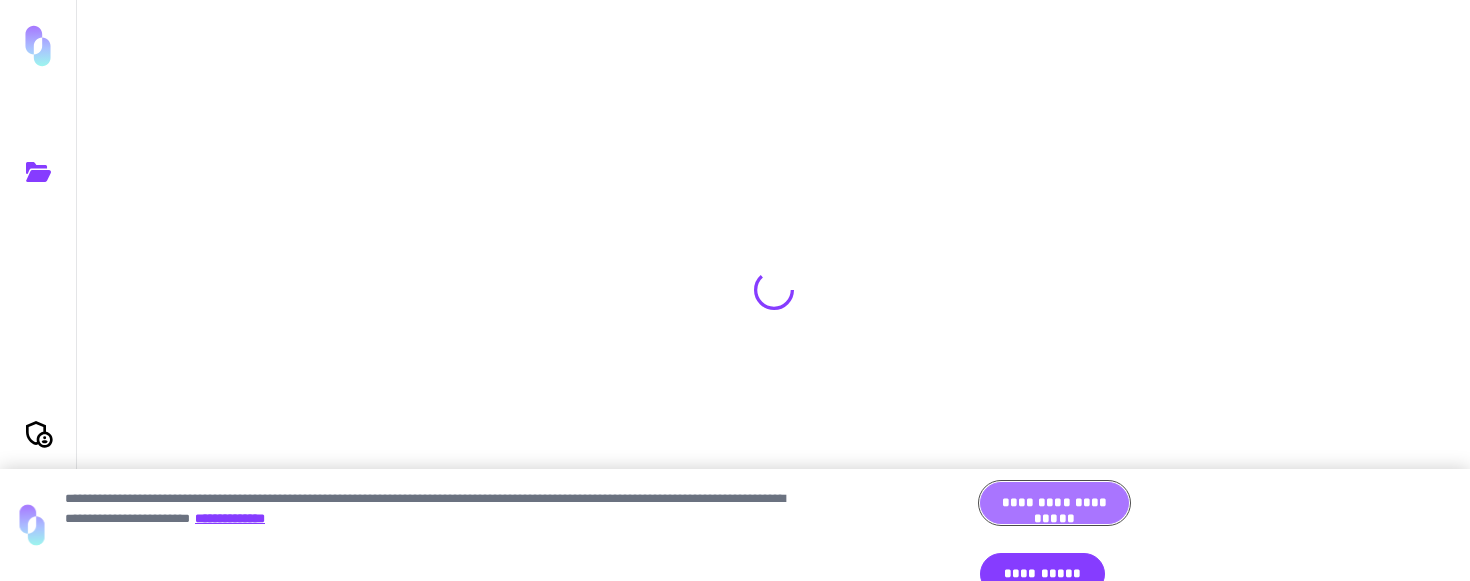 click on "**********" at bounding box center (1054, 503) 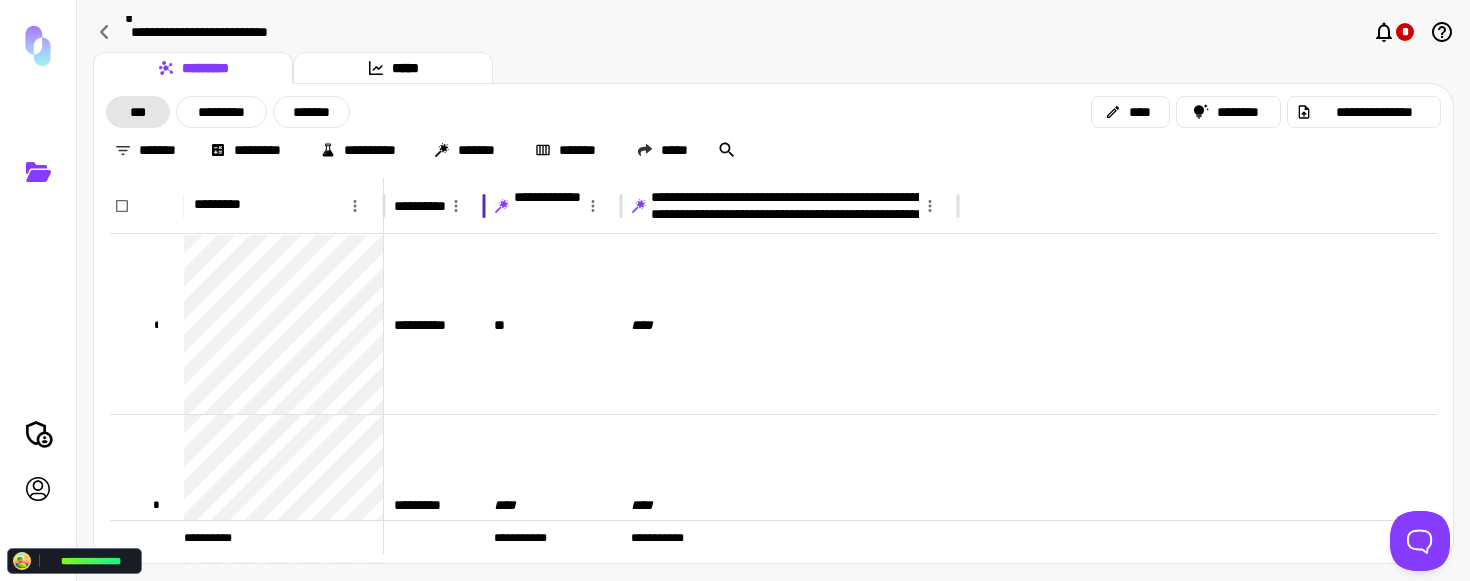 drag, startPoint x: 510, startPoint y: 199, endPoint x: 432, endPoint y: 203, distance: 78.10249 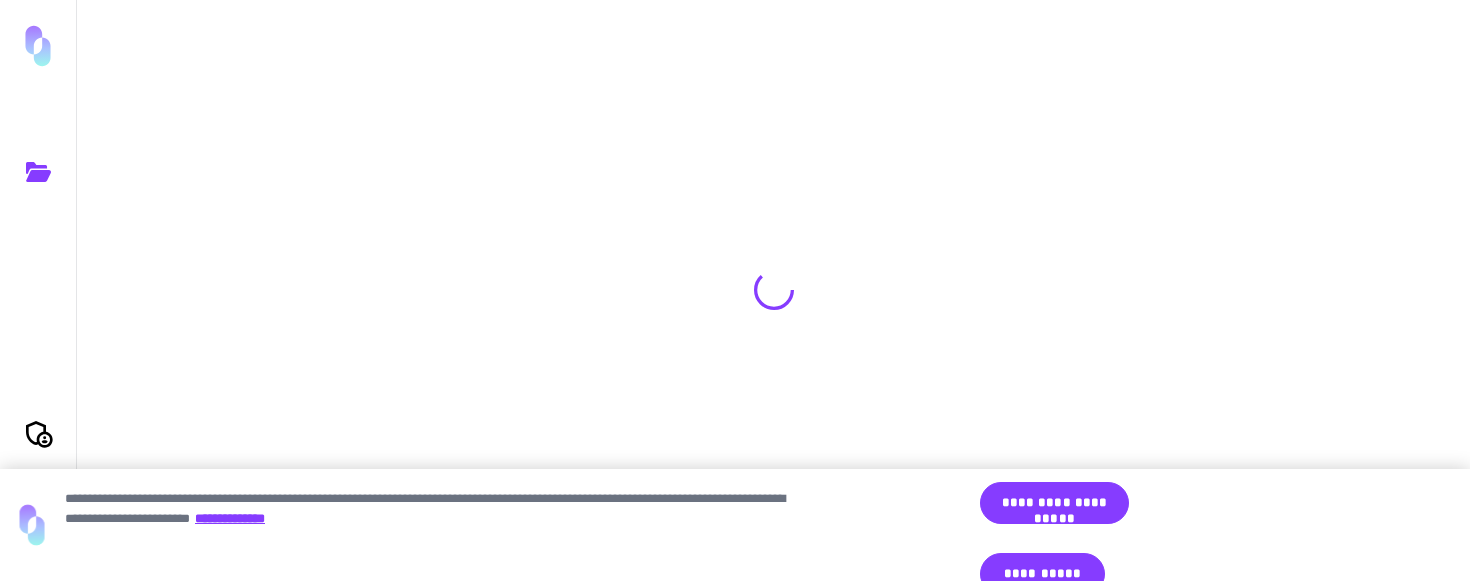 scroll, scrollTop: 0, scrollLeft: 0, axis: both 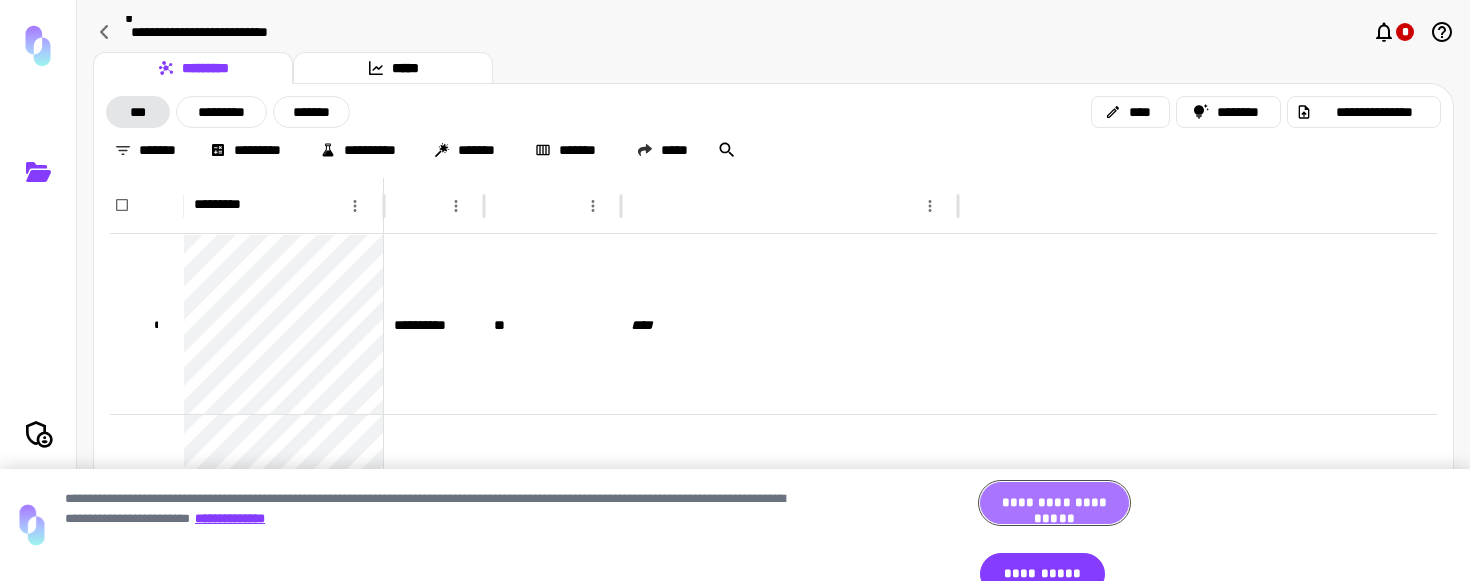 click on "**********" at bounding box center [1054, 503] 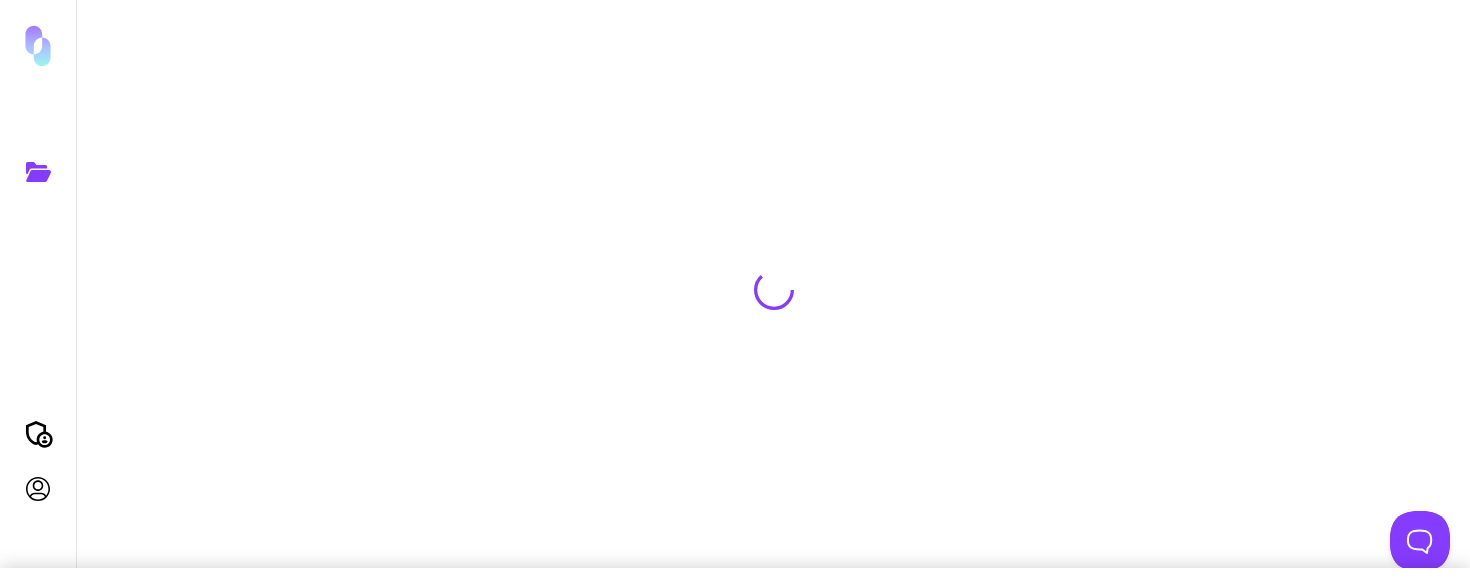 scroll, scrollTop: 0, scrollLeft: 0, axis: both 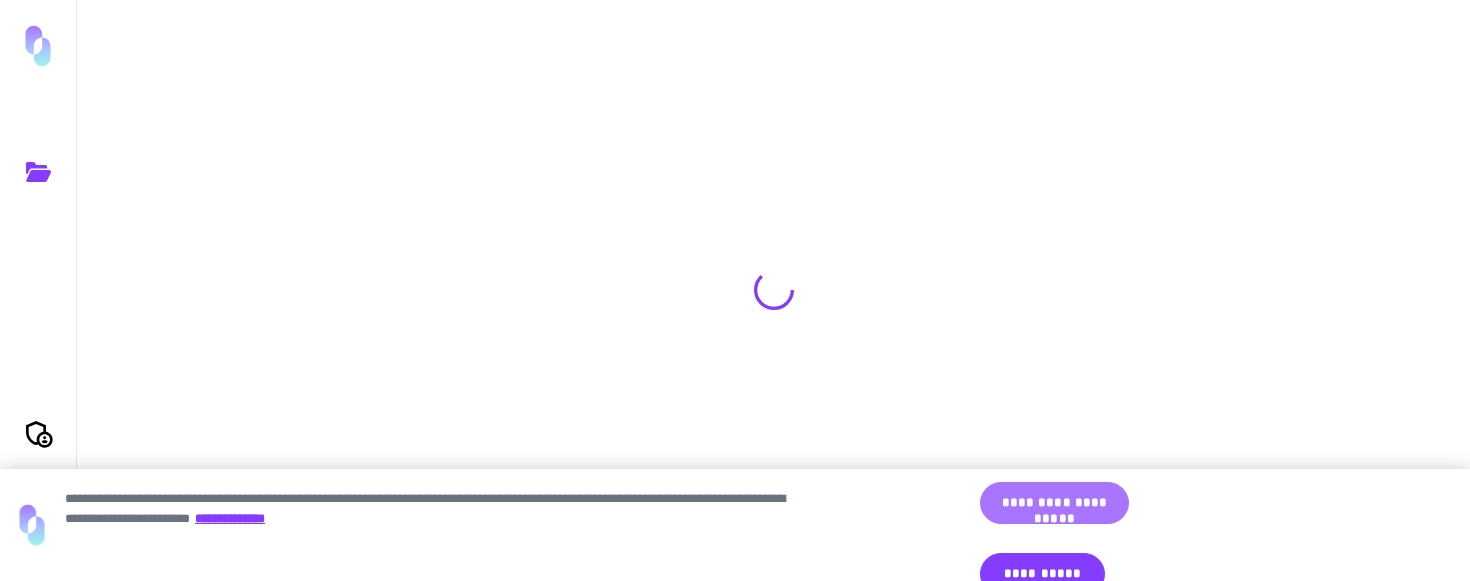 click on "**********" at bounding box center [1054, 503] 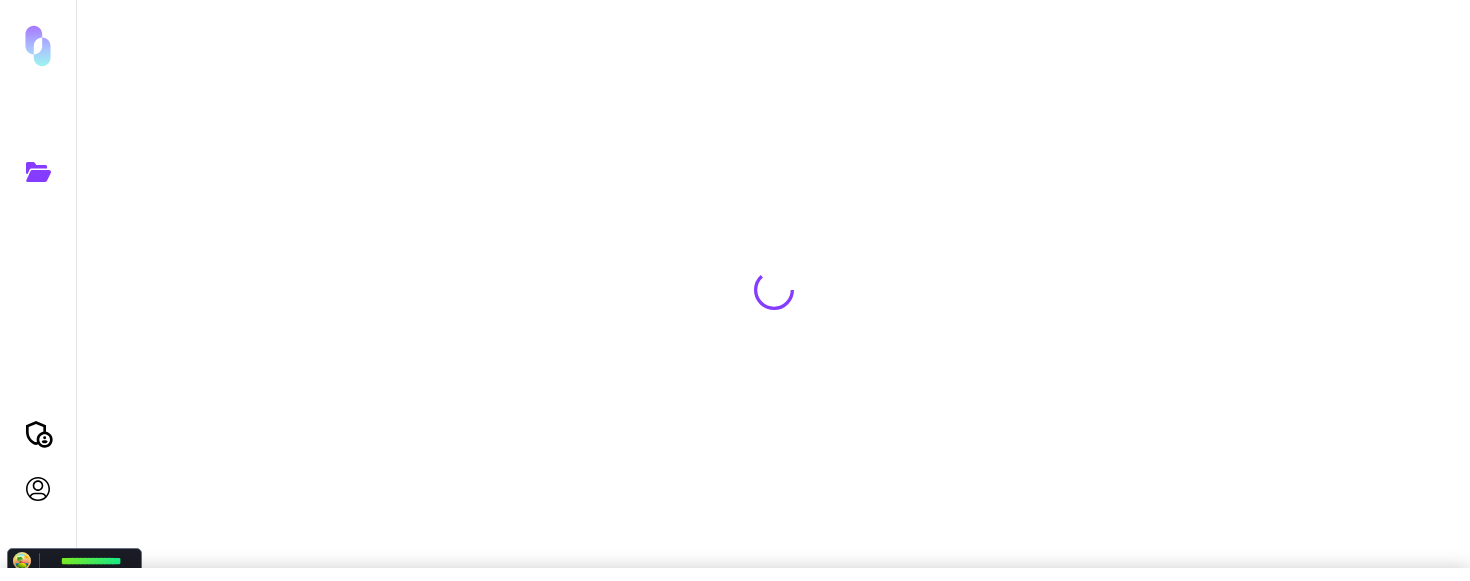 scroll, scrollTop: 0, scrollLeft: 0, axis: both 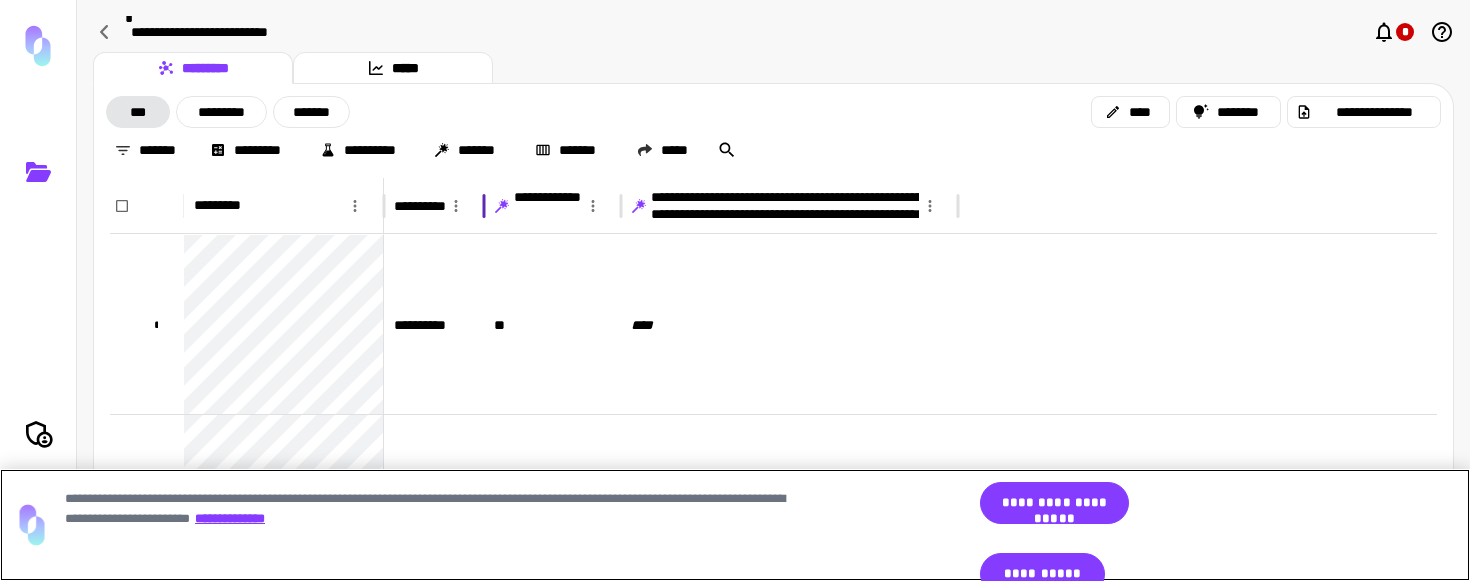 drag, startPoint x: 484, startPoint y: 203, endPoint x: 547, endPoint y: 203, distance: 63 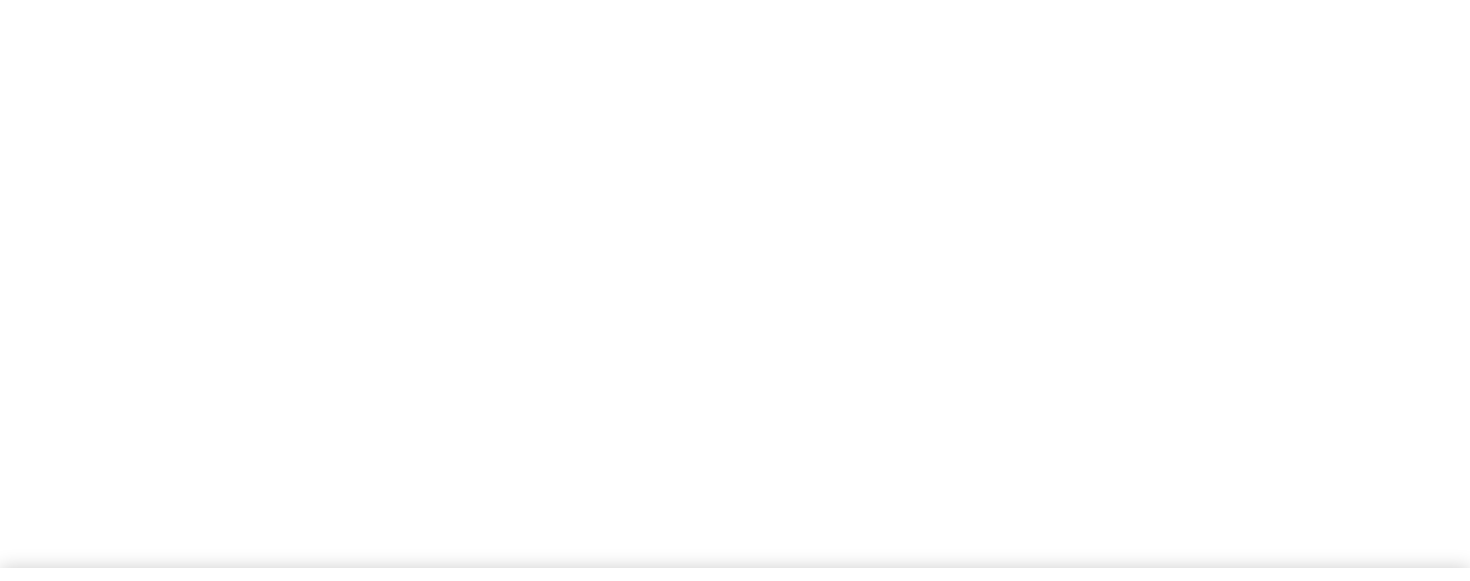 scroll, scrollTop: 0, scrollLeft: 0, axis: both 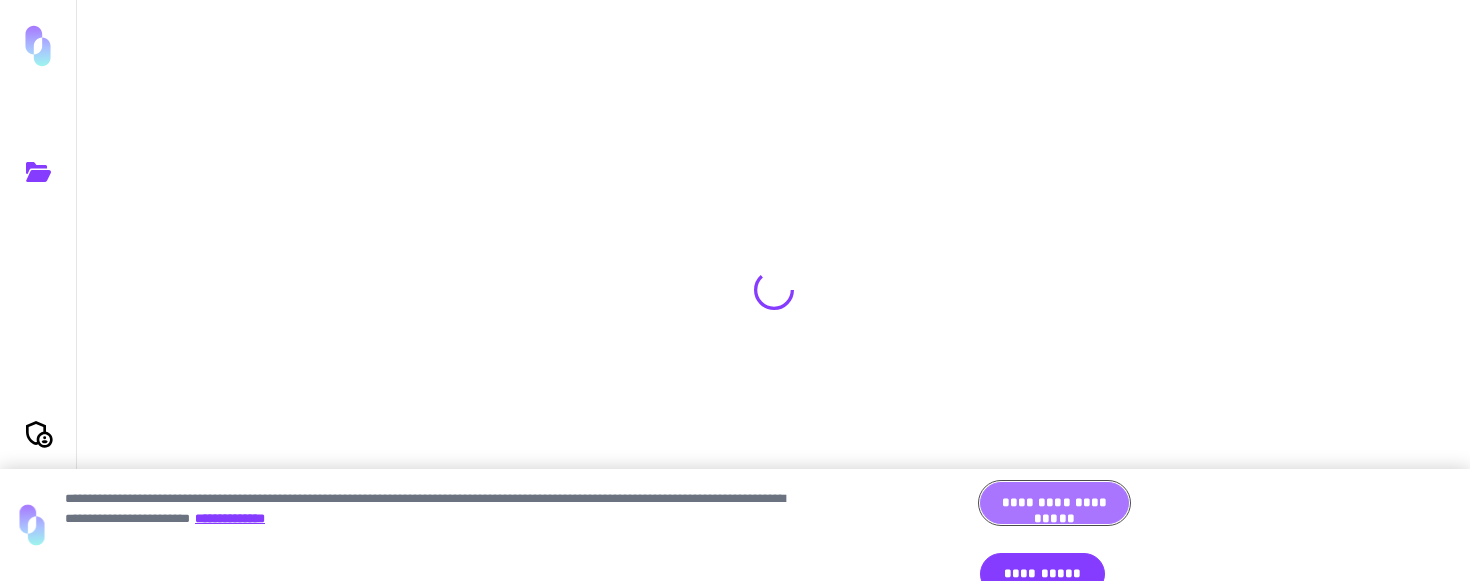 click on "**********" at bounding box center (1054, 503) 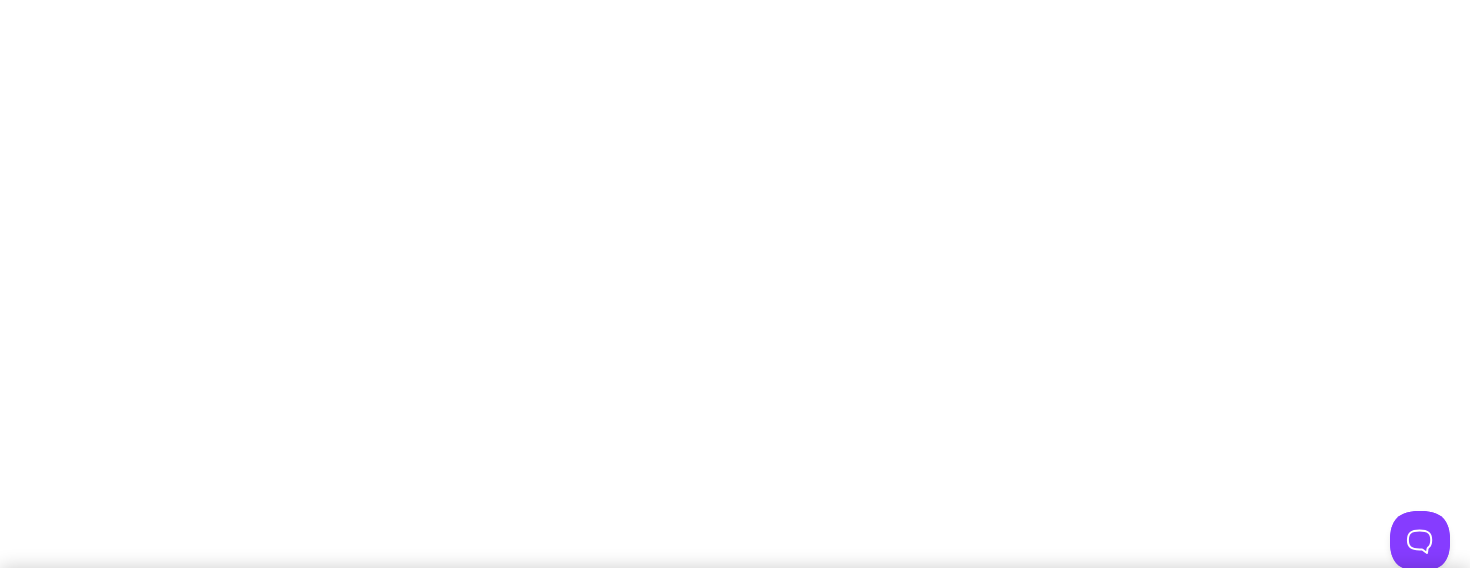 scroll, scrollTop: 0, scrollLeft: 0, axis: both 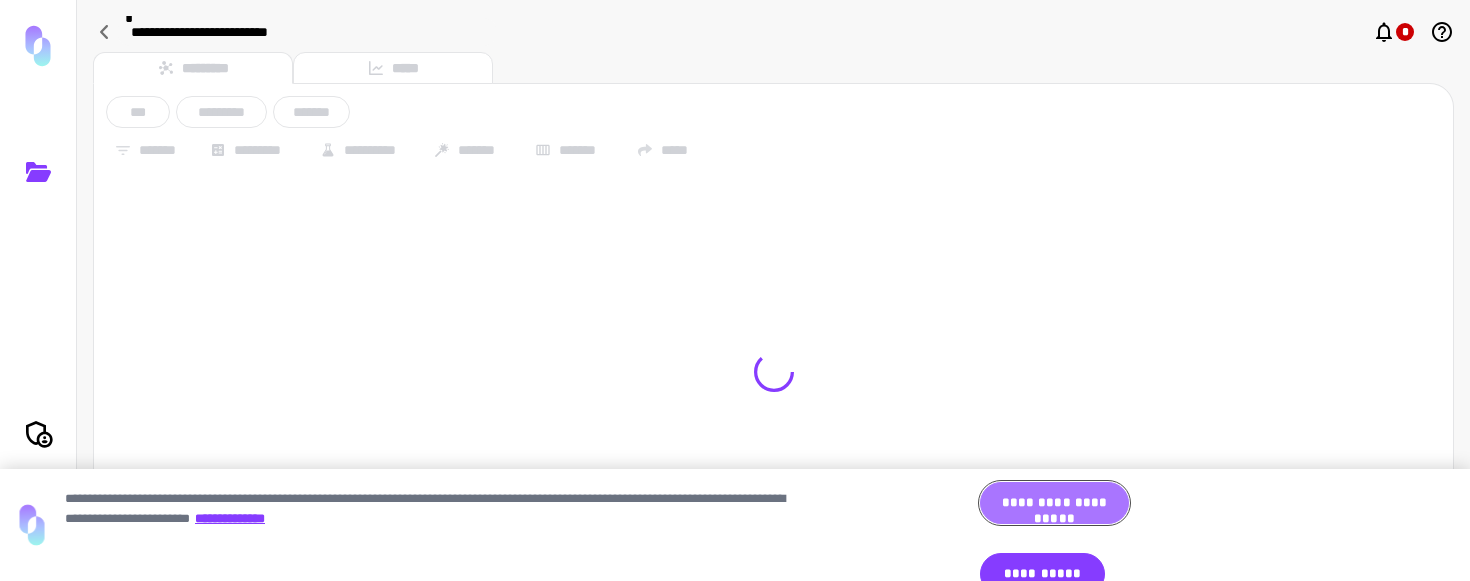 click on "**********" at bounding box center [1054, 503] 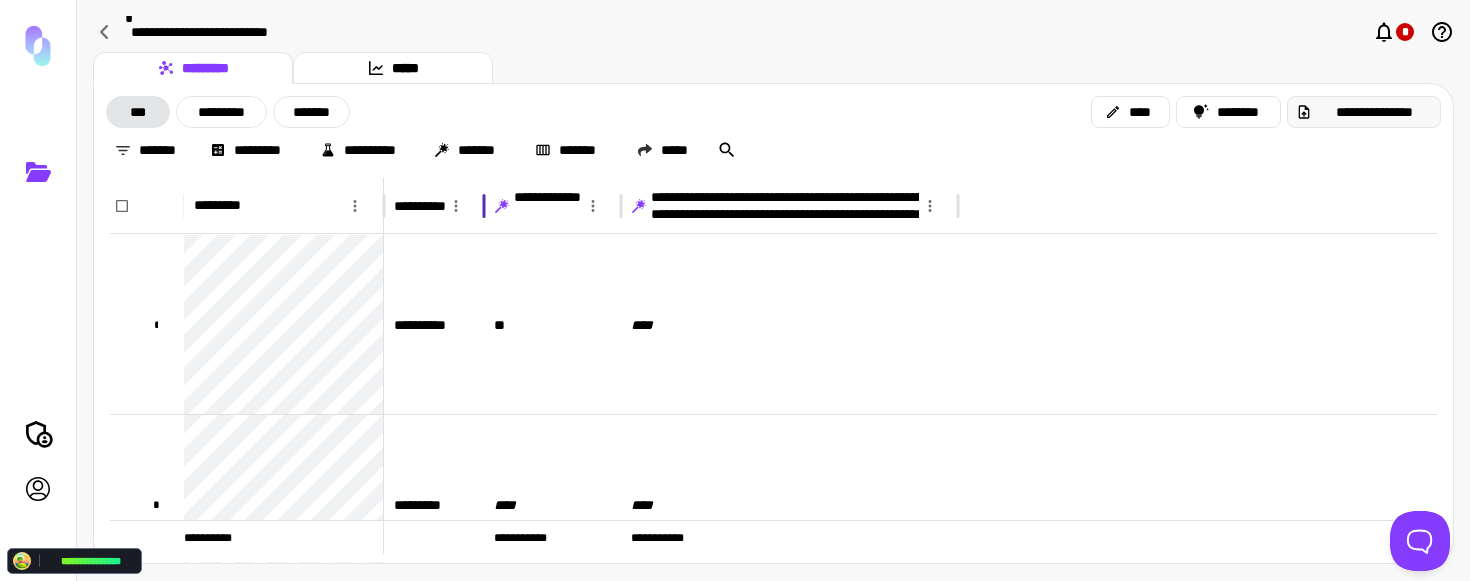 drag, startPoint x: 485, startPoint y: 196, endPoint x: 1324, endPoint y: 97, distance: 844.8207 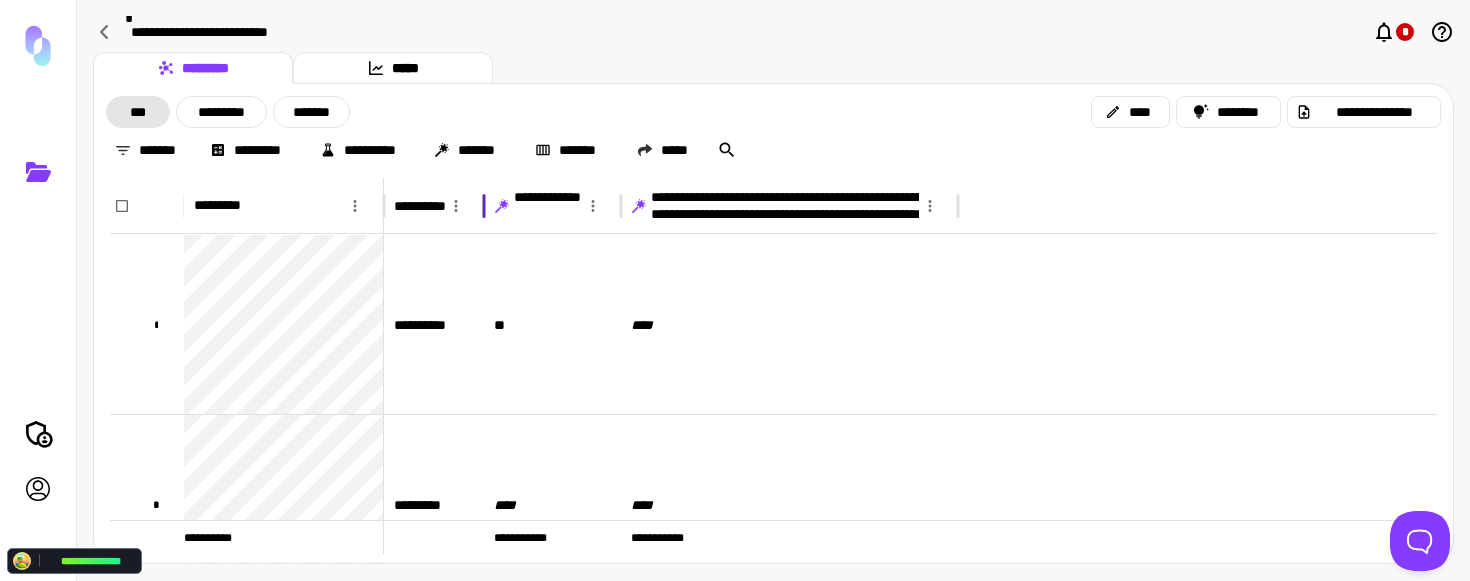 drag, startPoint x: 484, startPoint y: 202, endPoint x: 1459, endPoint y: 135, distance: 977.2993 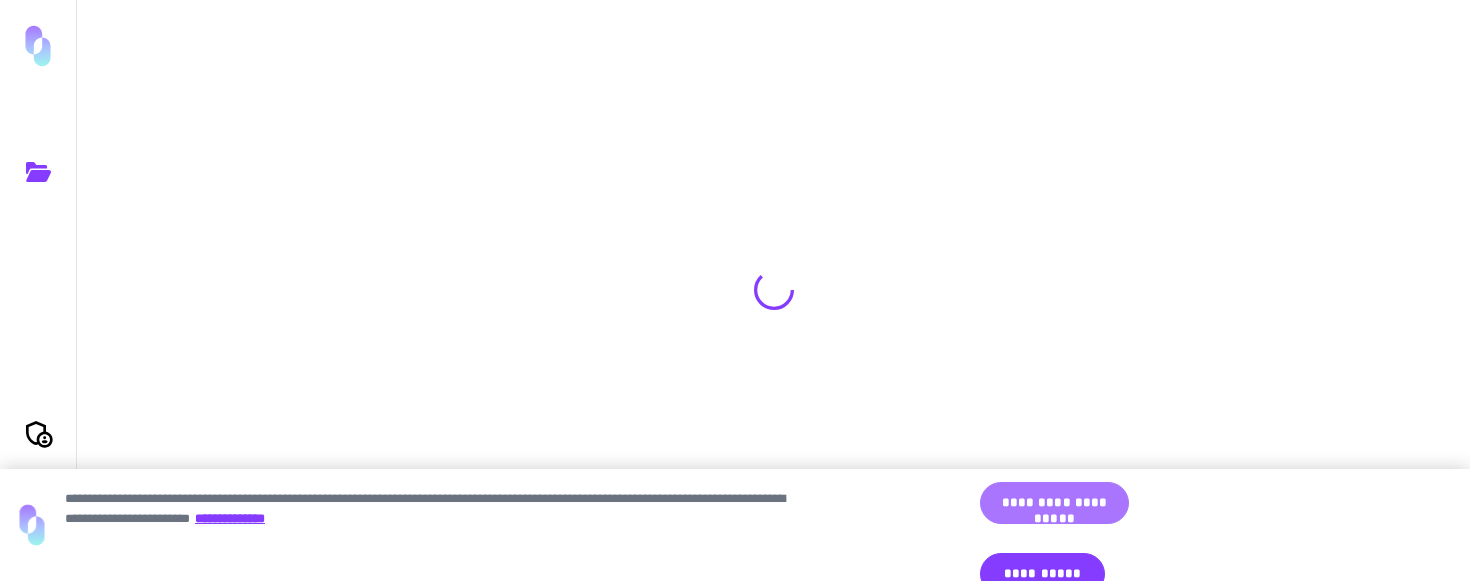 scroll, scrollTop: 0, scrollLeft: 0, axis: both 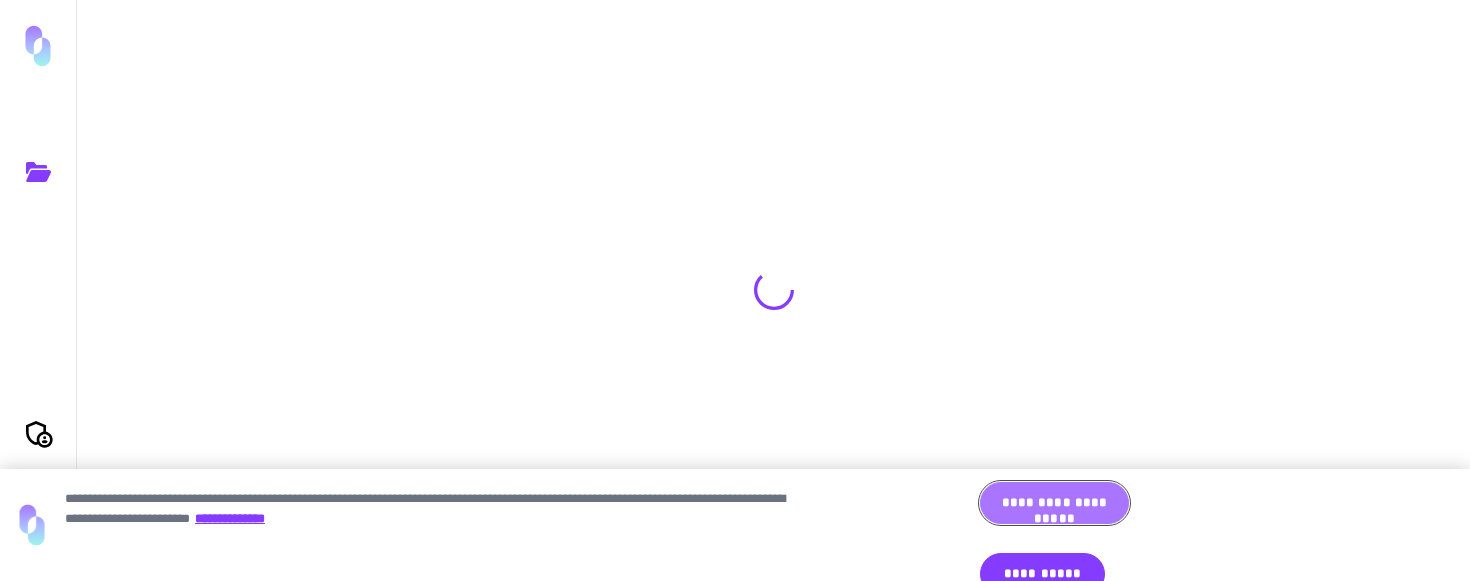 click on "**********" at bounding box center (1054, 503) 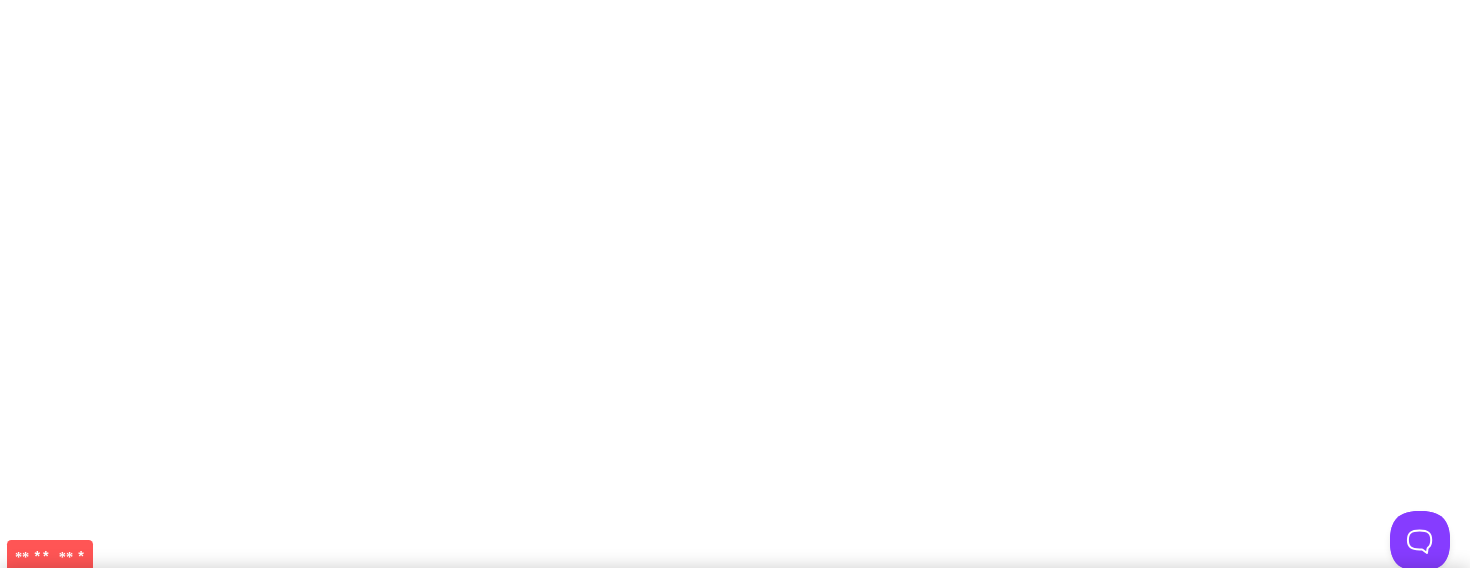 scroll, scrollTop: 0, scrollLeft: 0, axis: both 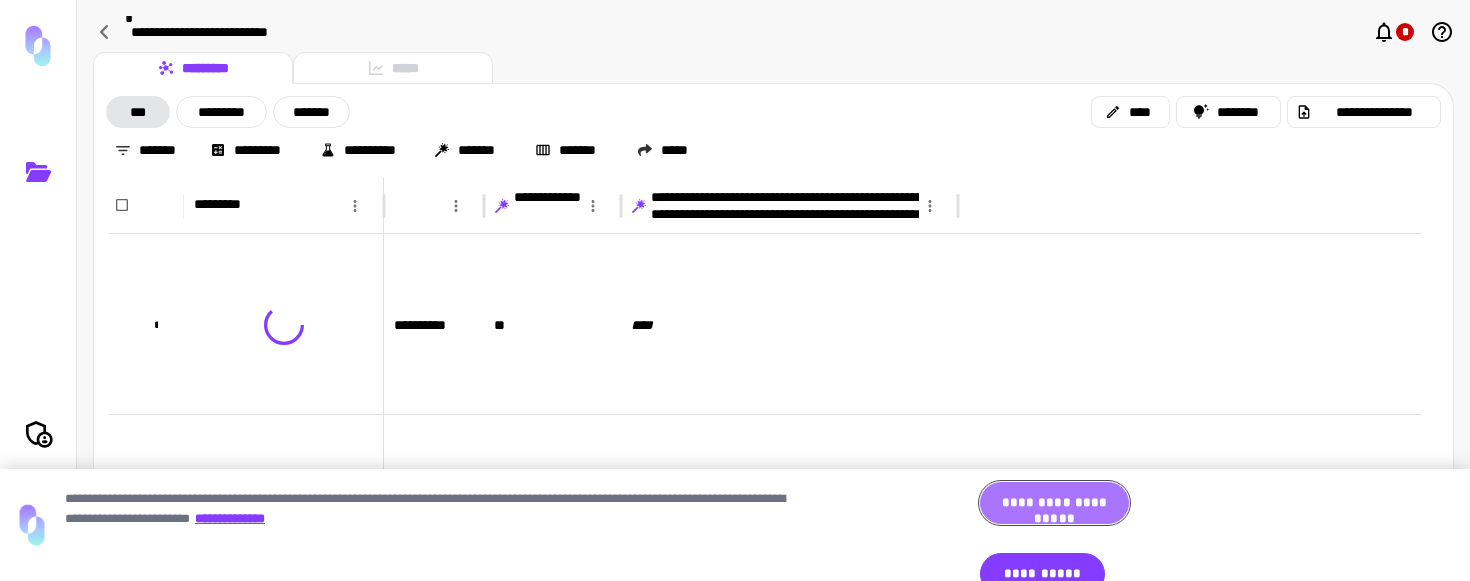 click on "**********" at bounding box center [1054, 503] 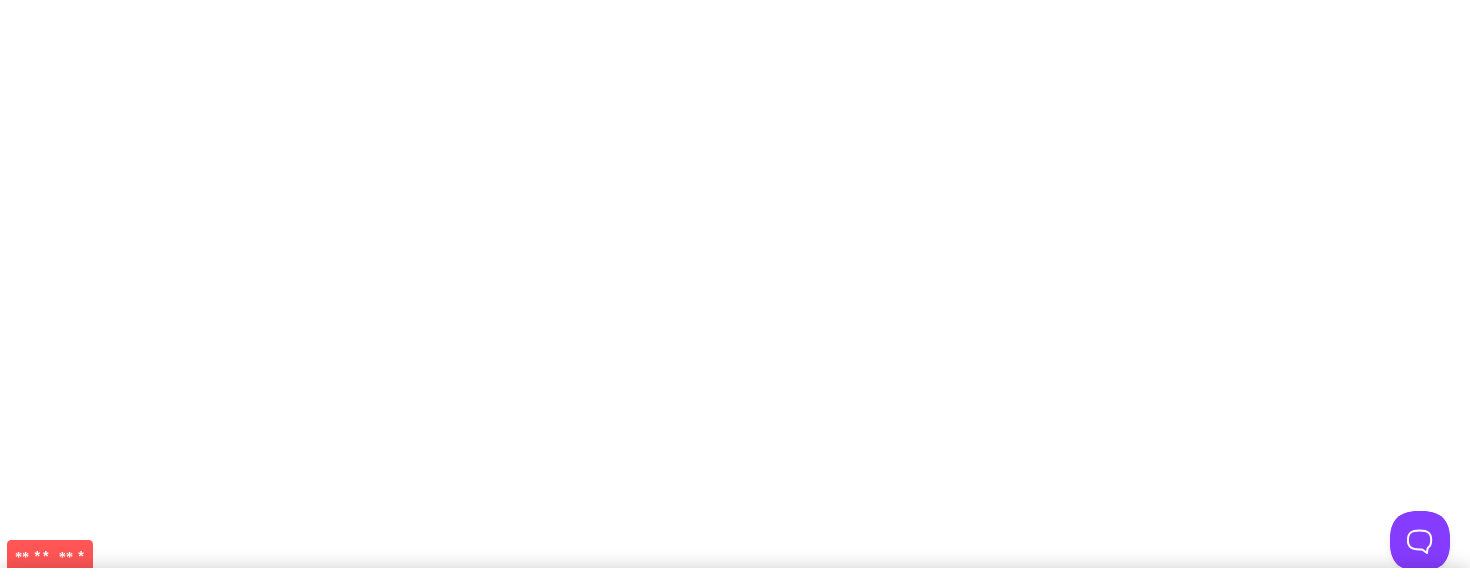 scroll, scrollTop: 0, scrollLeft: 0, axis: both 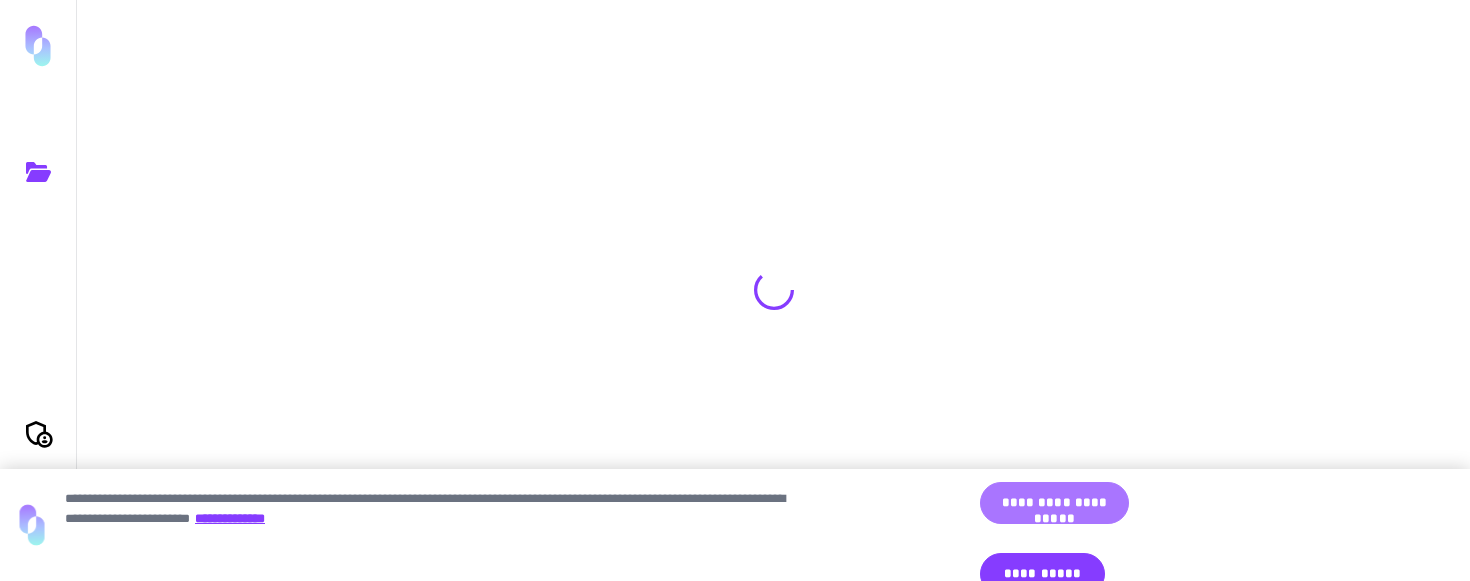 click on "**********" at bounding box center (1054, 503) 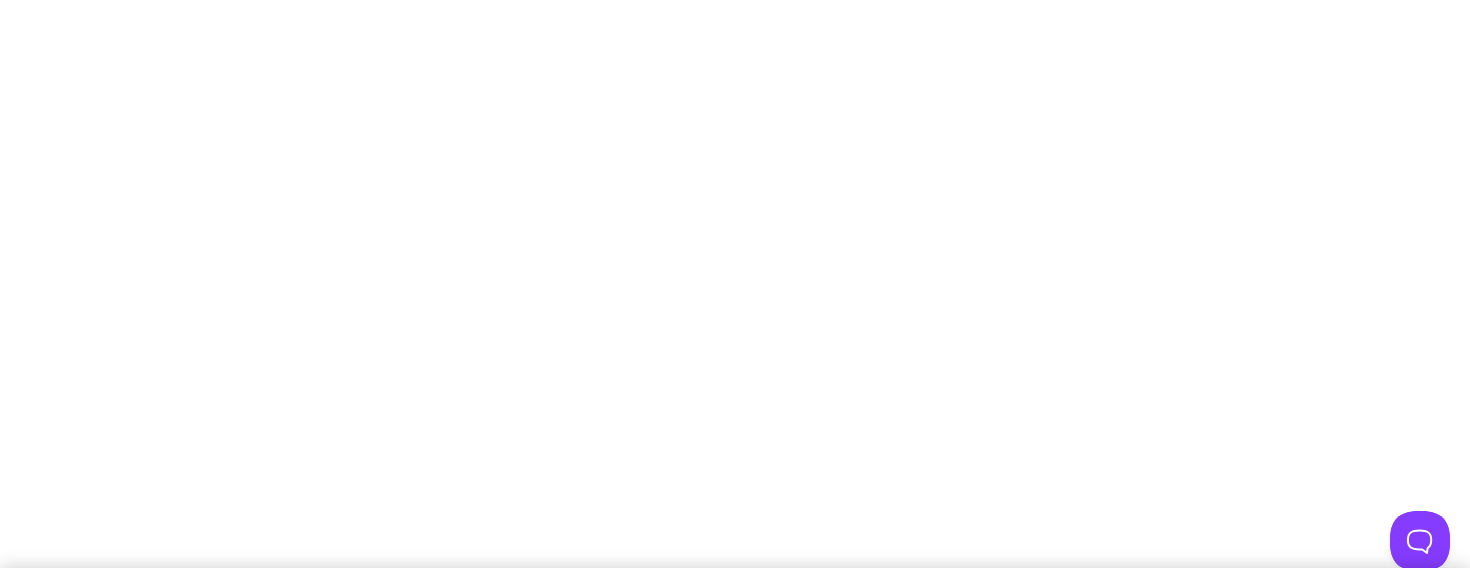 scroll, scrollTop: 0, scrollLeft: 0, axis: both 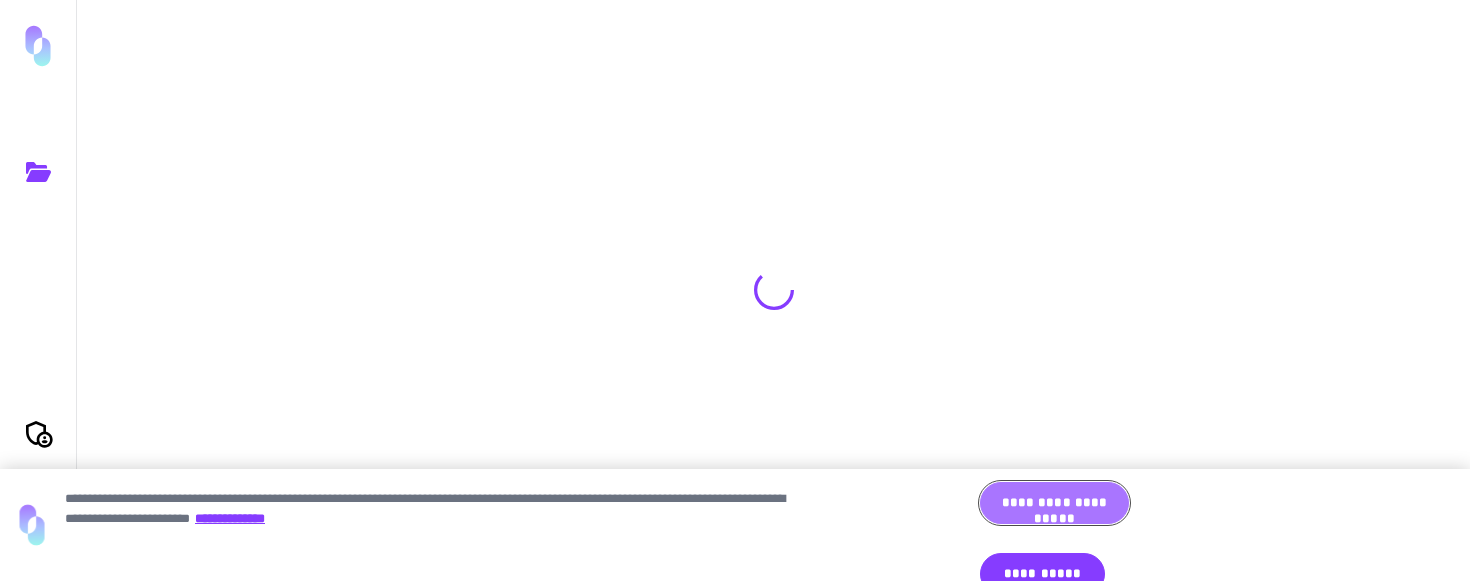 click on "**********" at bounding box center (1054, 503) 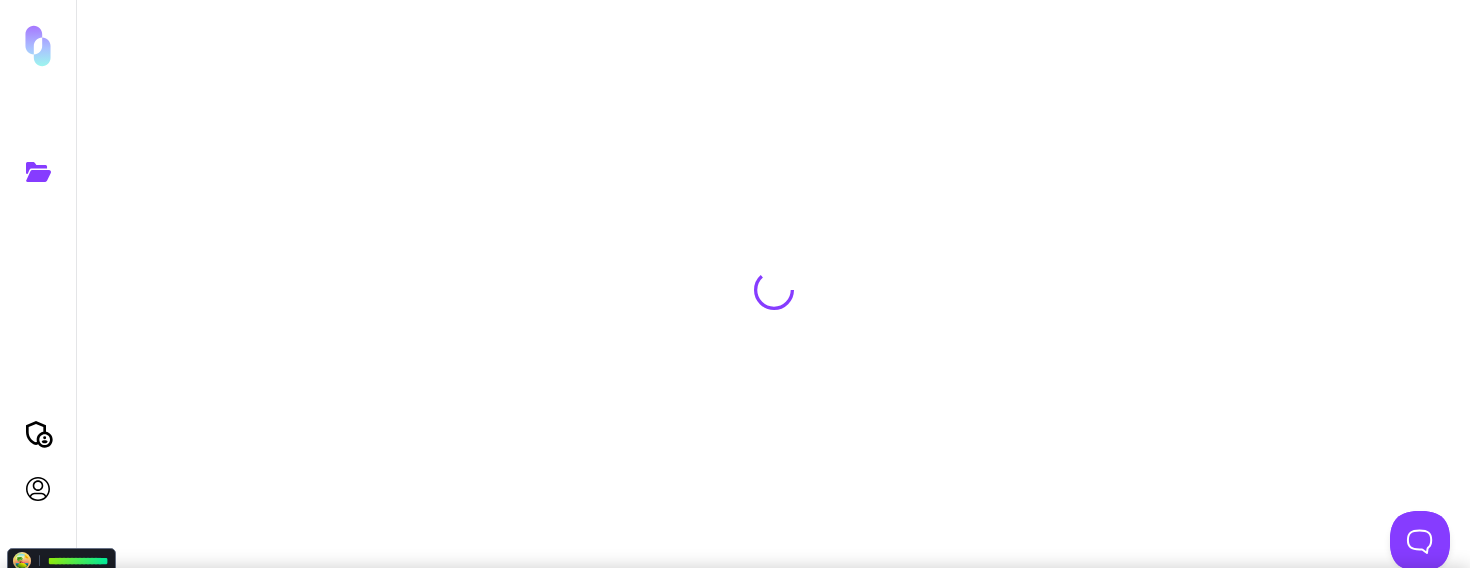 scroll, scrollTop: 0, scrollLeft: 0, axis: both 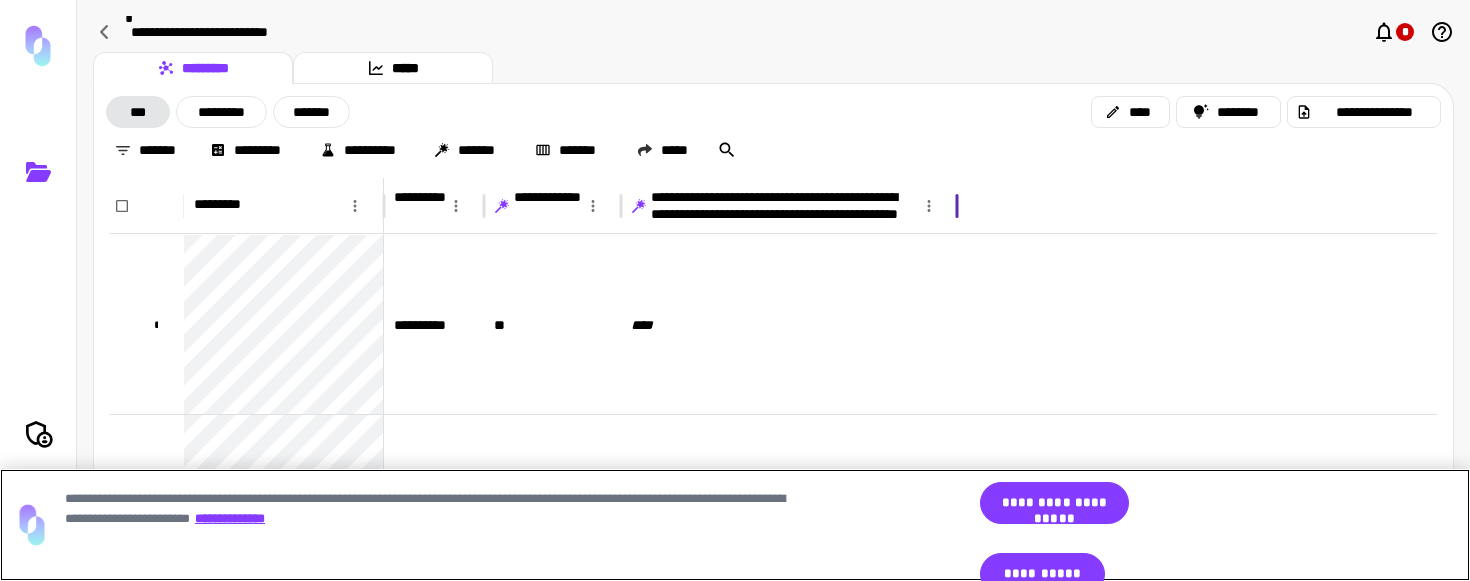 drag, startPoint x: 962, startPoint y: 208, endPoint x: 685, endPoint y: 204, distance: 277.02887 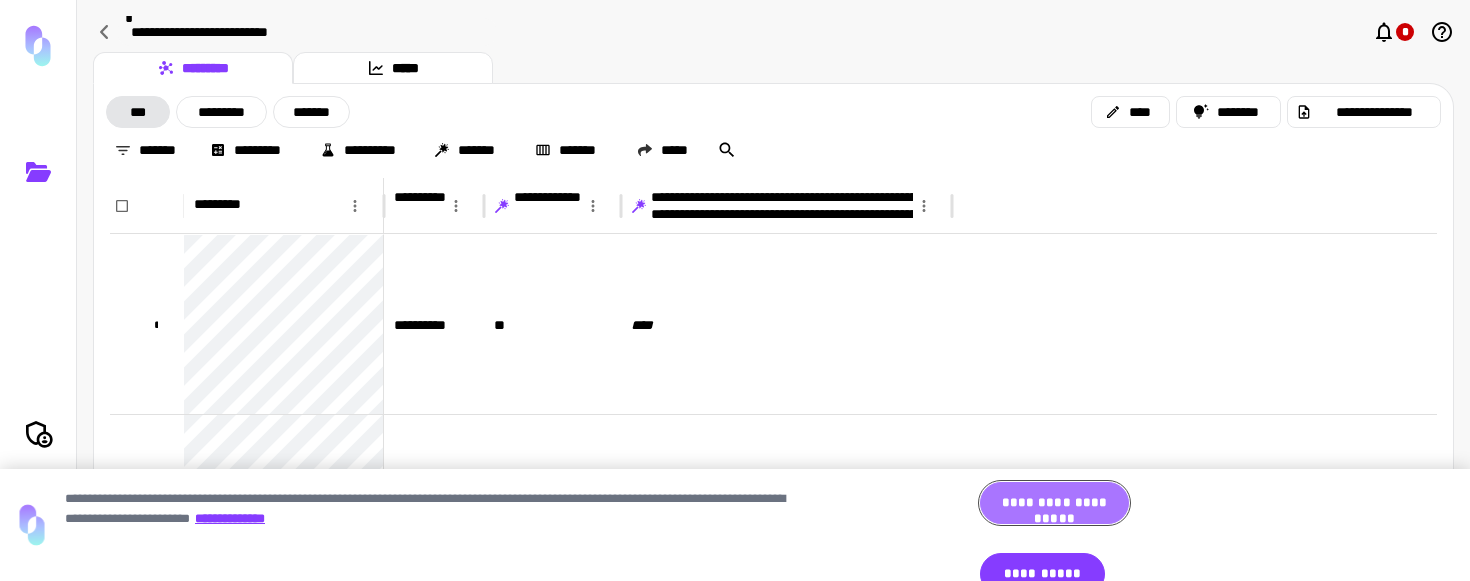 drag, startPoint x: 1029, startPoint y: 538, endPoint x: 838, endPoint y: 269, distance: 329.9121 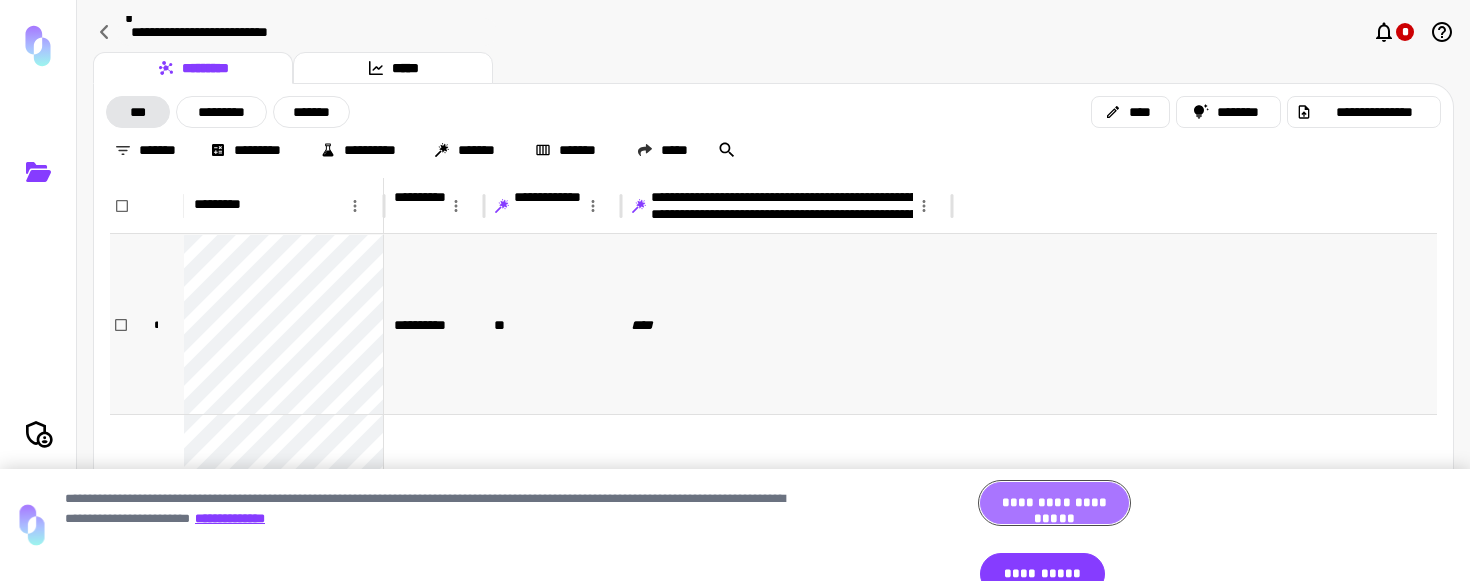 click on "**********" at bounding box center (1054, 503) 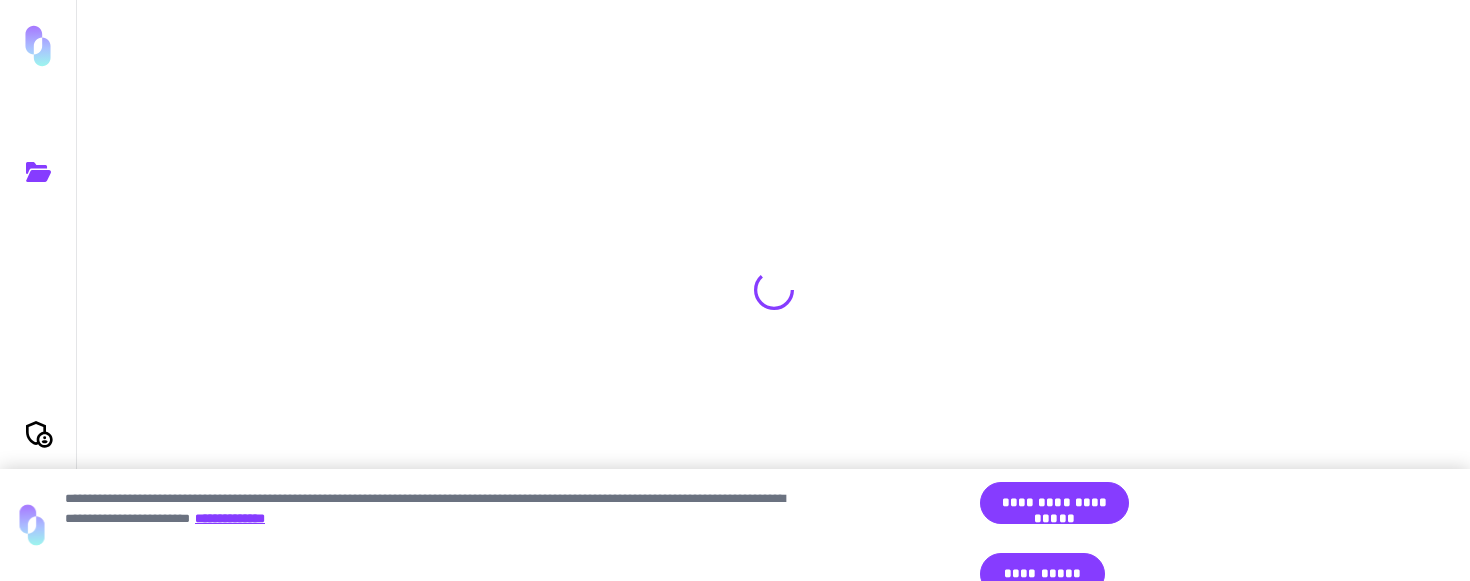 scroll, scrollTop: 0, scrollLeft: 0, axis: both 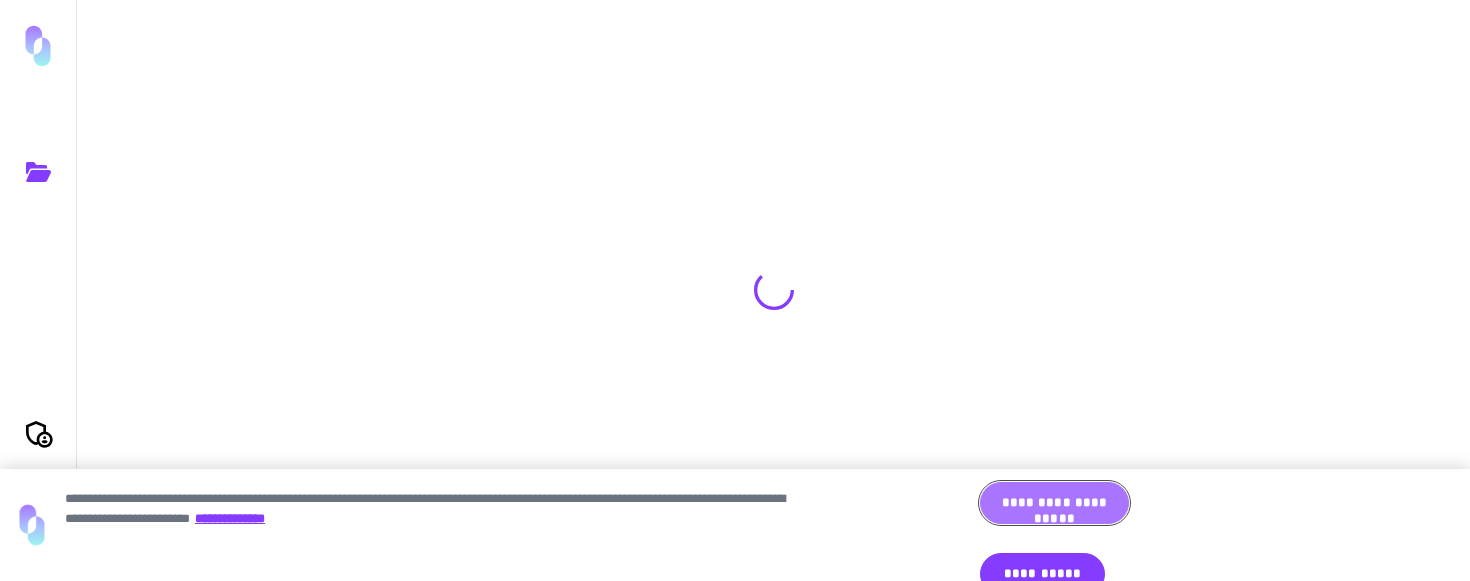 click on "**********" at bounding box center [1054, 503] 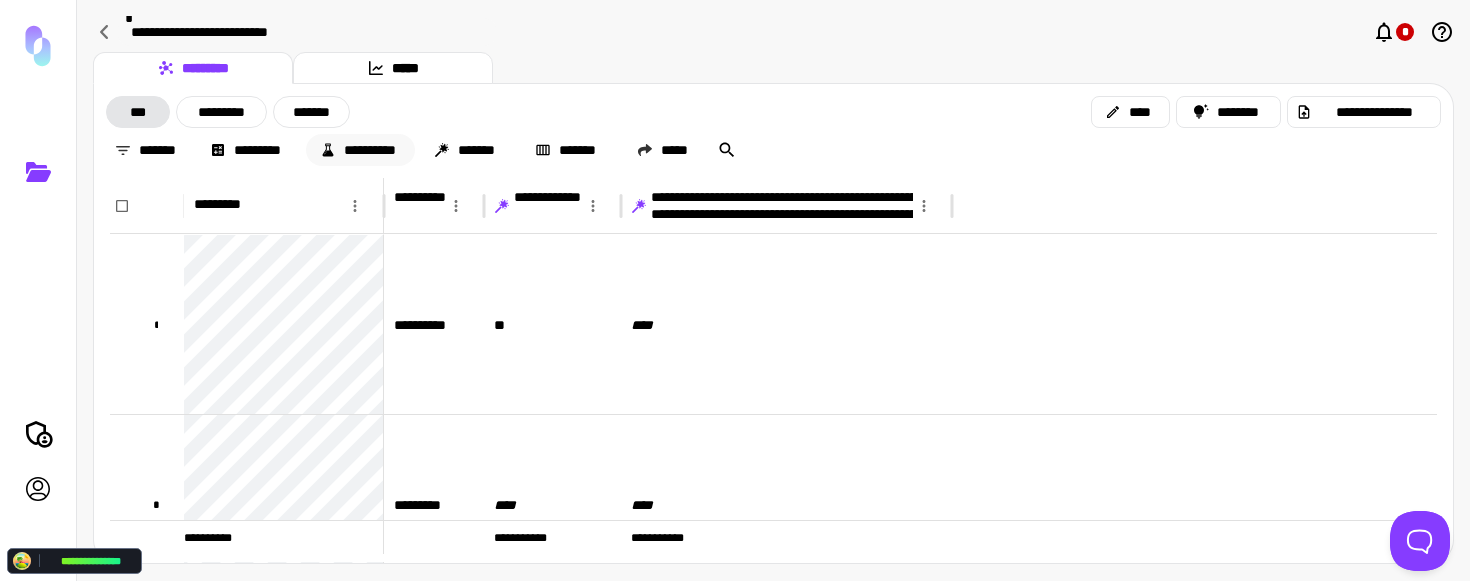 click on "**********" at bounding box center (360, 150) 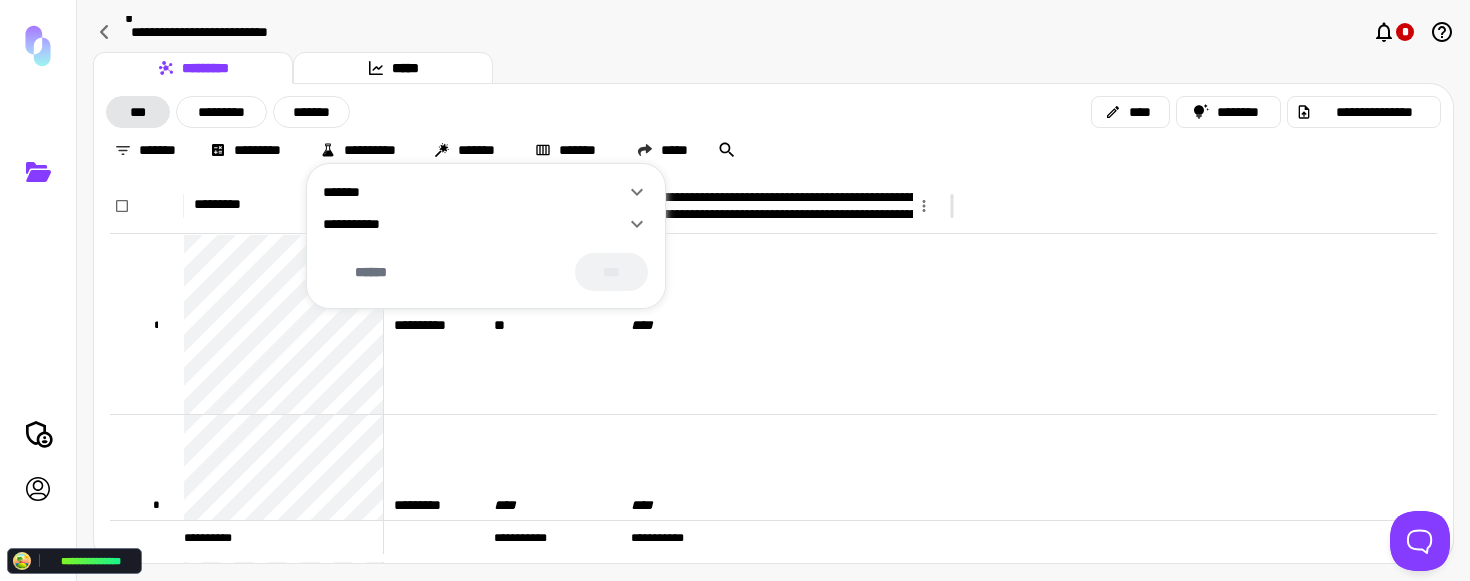 click on "**********" at bounding box center (474, 224) 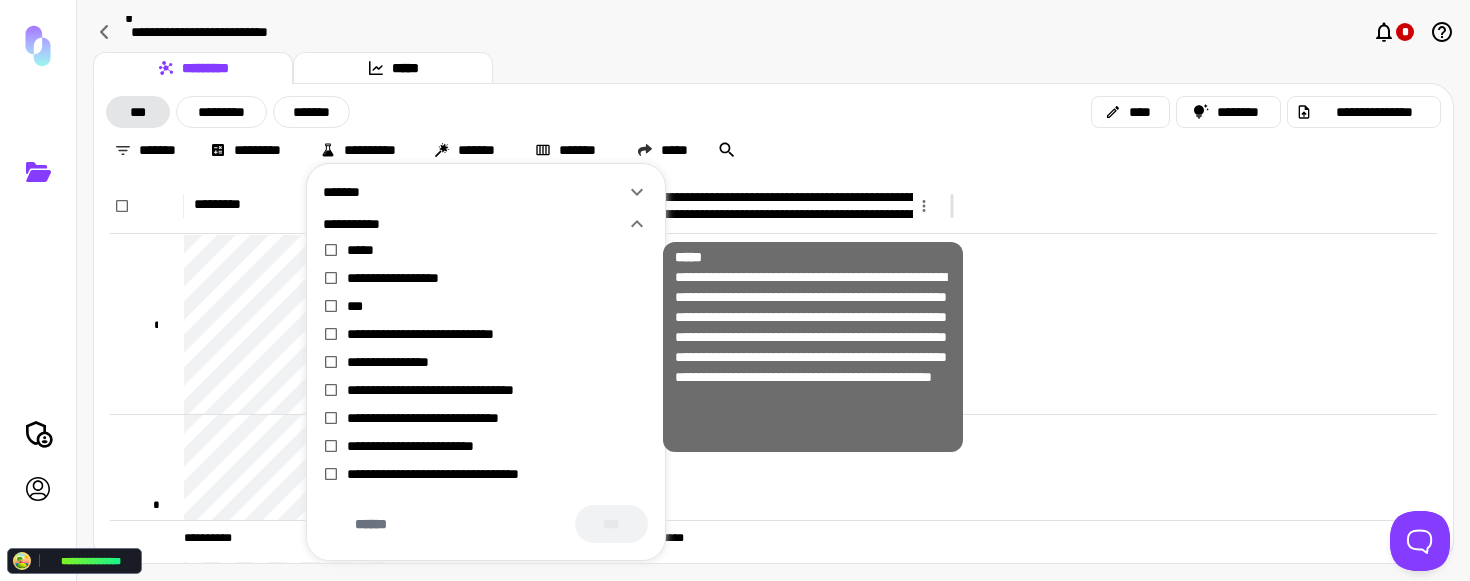 click on "*****" at bounding box center [498, 250] 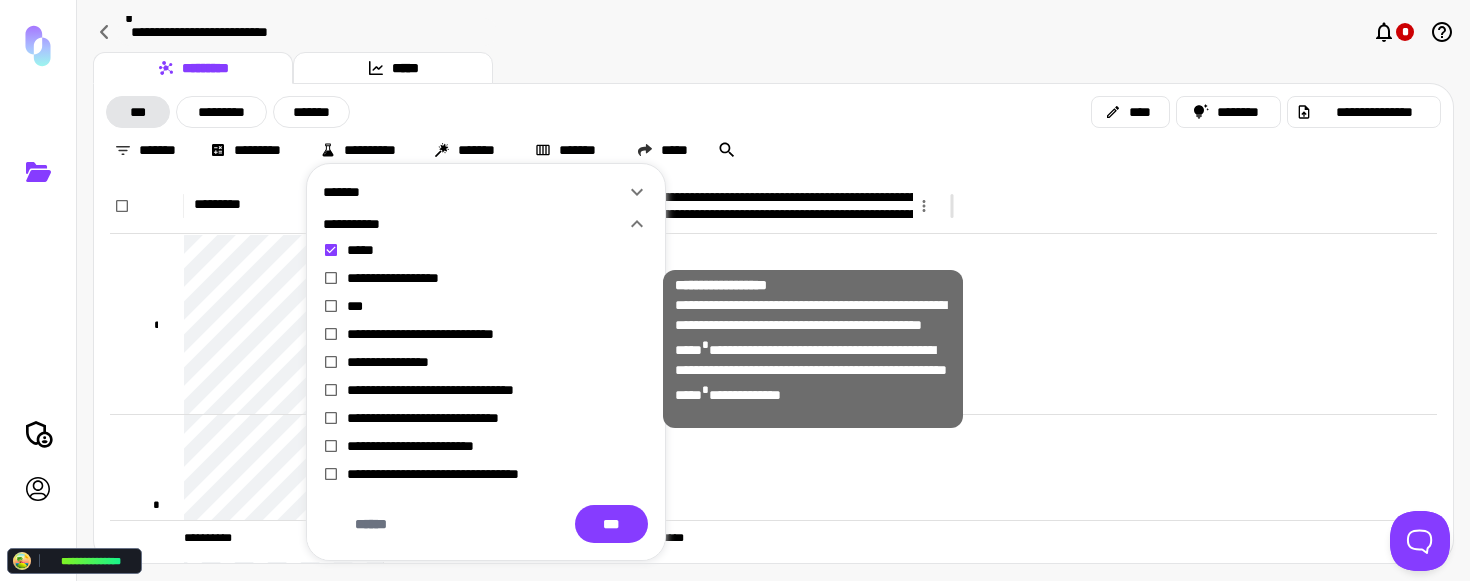 drag, startPoint x: 374, startPoint y: 270, endPoint x: 462, endPoint y: 378, distance: 139.31259 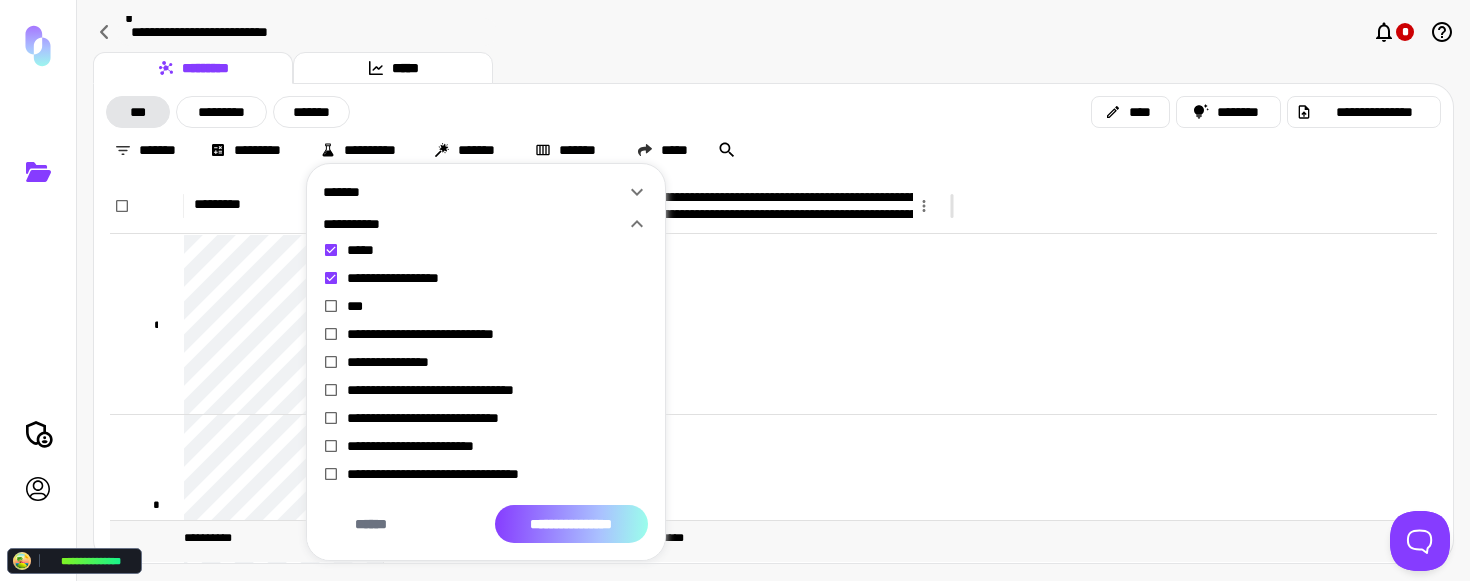 click on "**********" at bounding box center [571, 524] 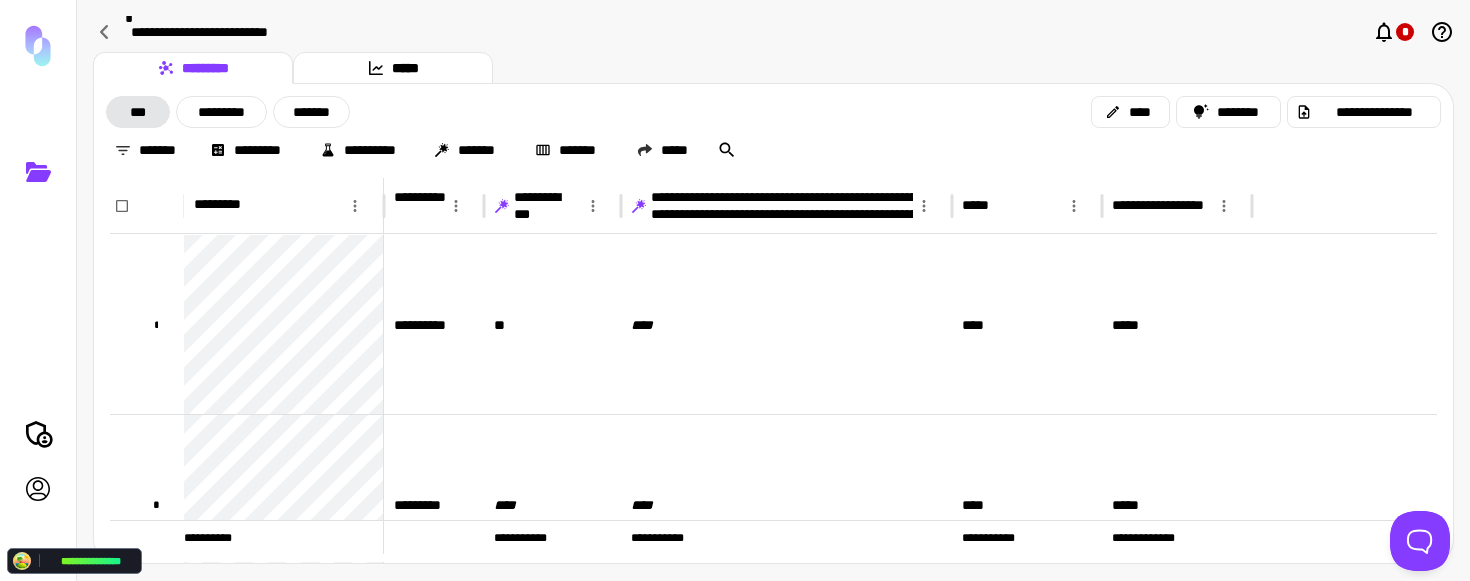 click 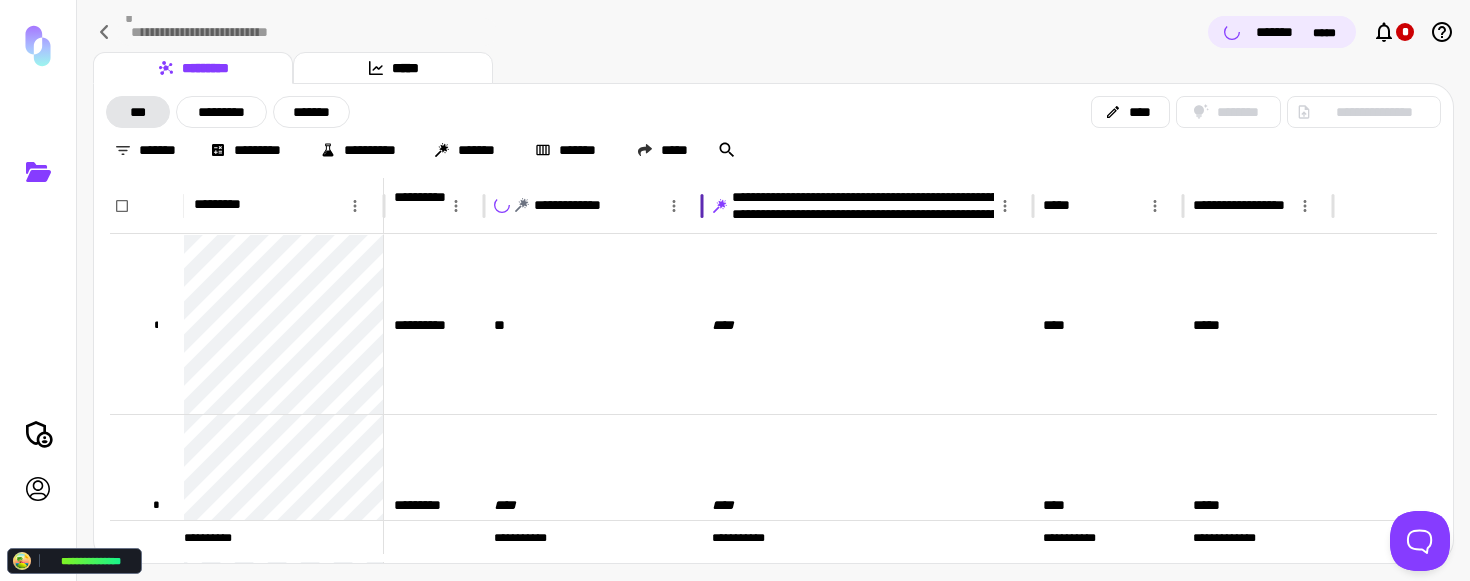 drag, startPoint x: 622, startPoint y: 203, endPoint x: 703, endPoint y: 205, distance: 81.02469 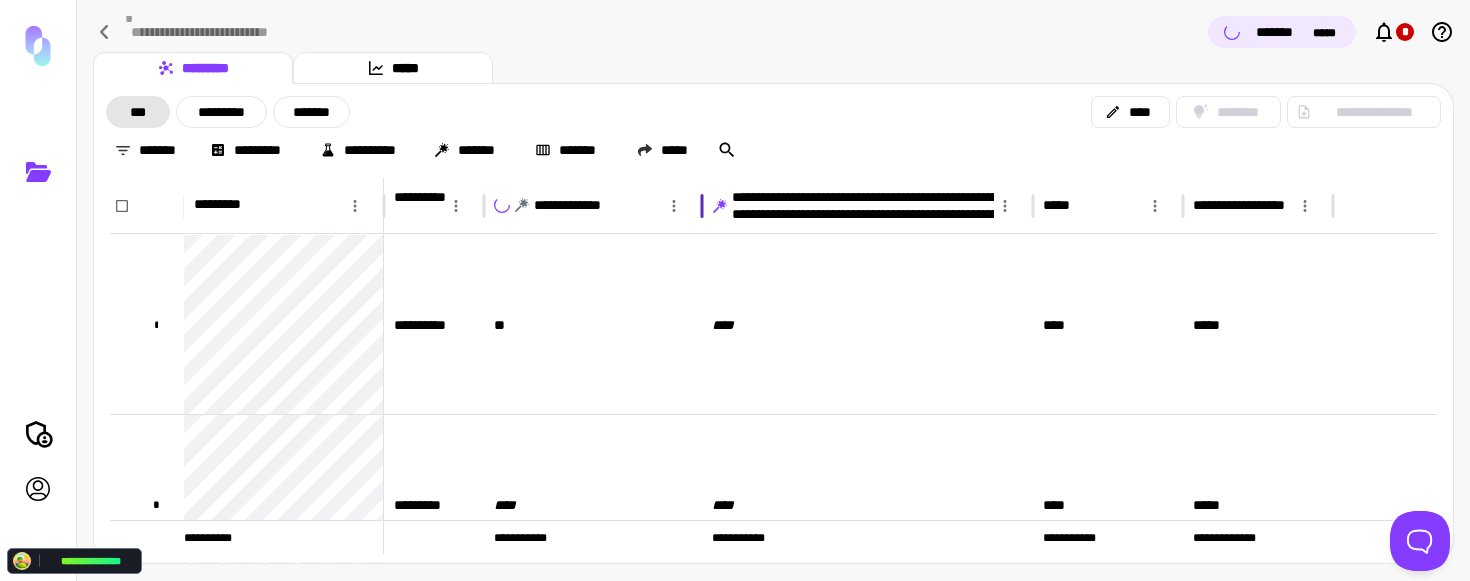 click at bounding box center [702, 206] 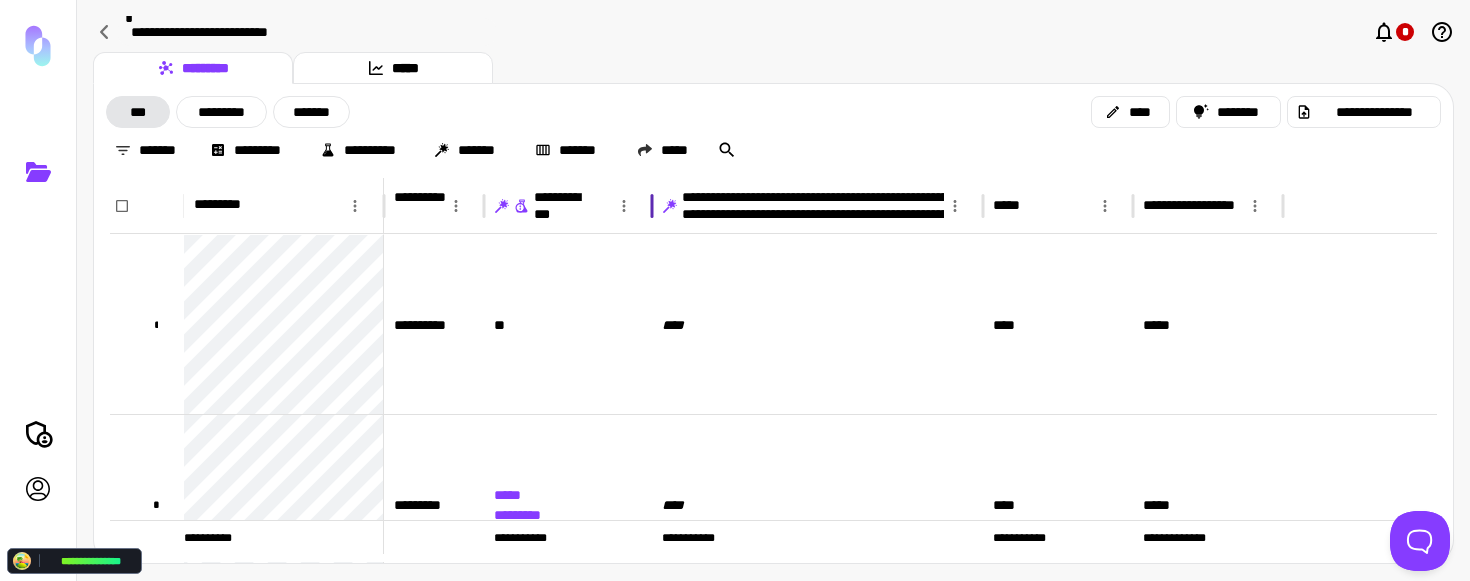 drag, startPoint x: 700, startPoint y: 204, endPoint x: 587, endPoint y: 204, distance: 113 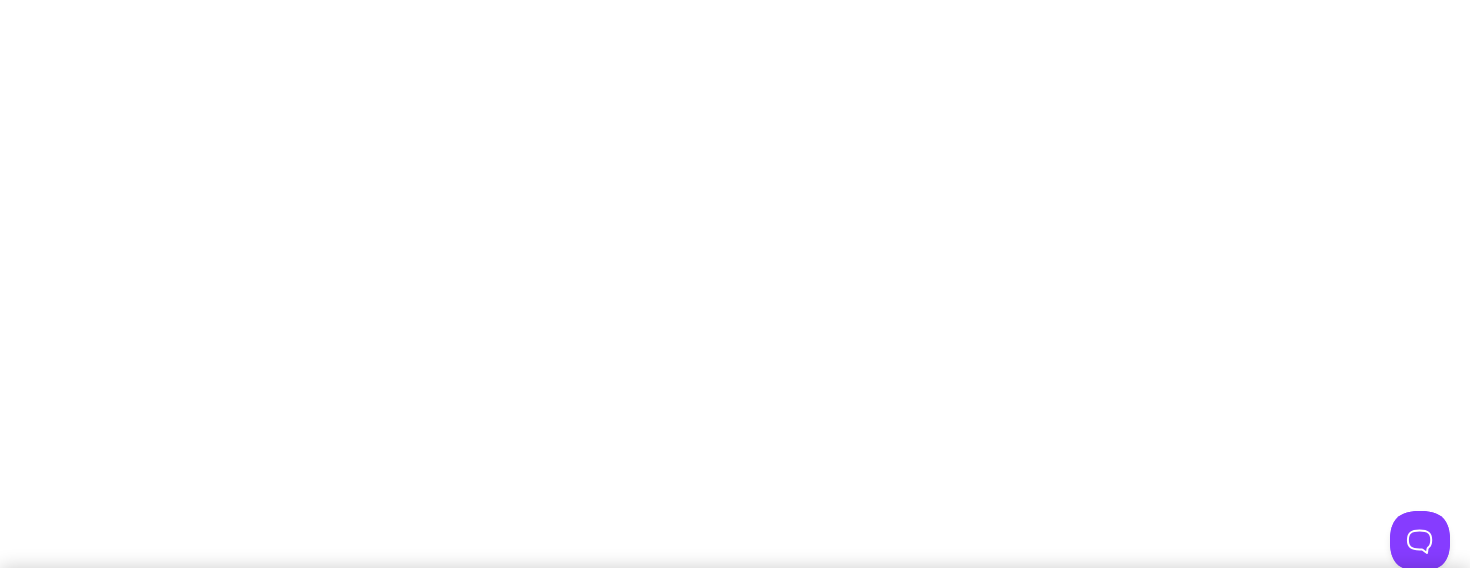 scroll, scrollTop: 0, scrollLeft: 0, axis: both 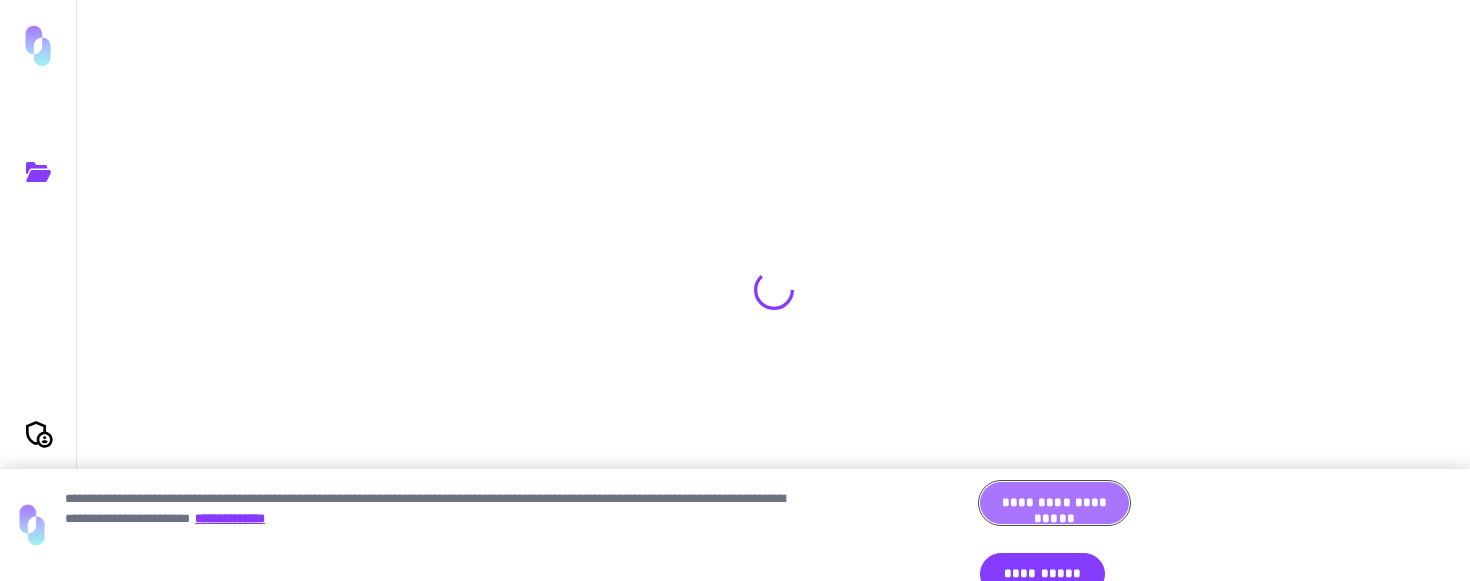 click on "**********" at bounding box center [1054, 503] 